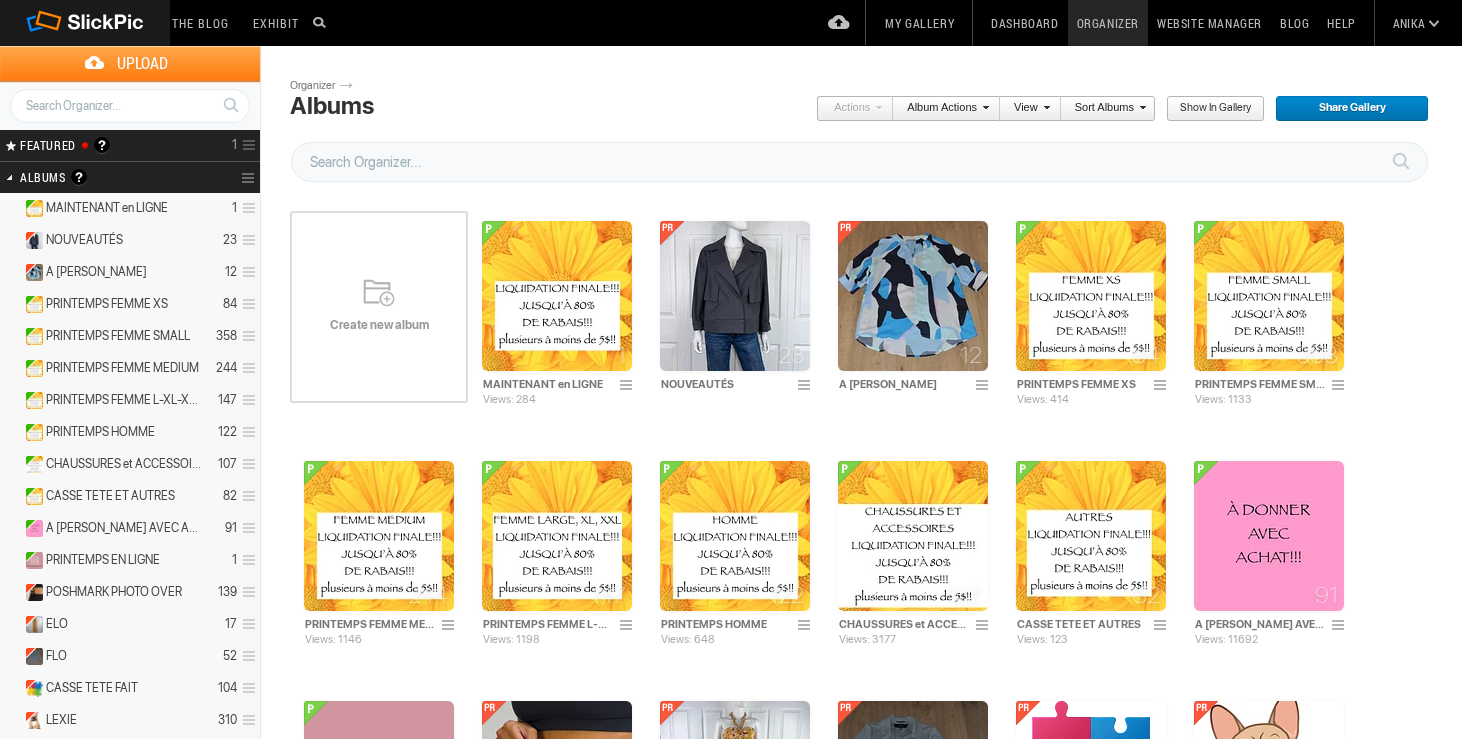 scroll, scrollTop: 0, scrollLeft: 0, axis: both 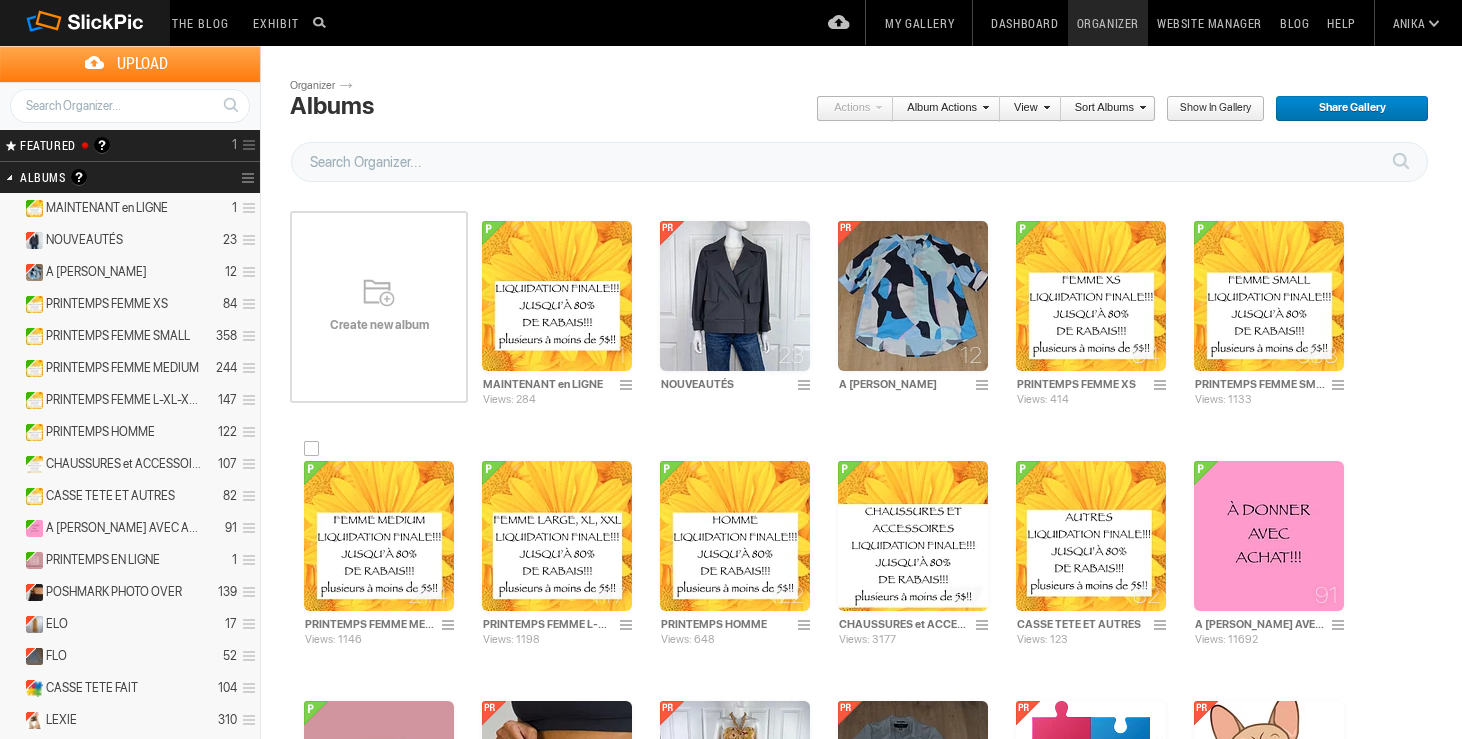 click at bounding box center [379, 536] 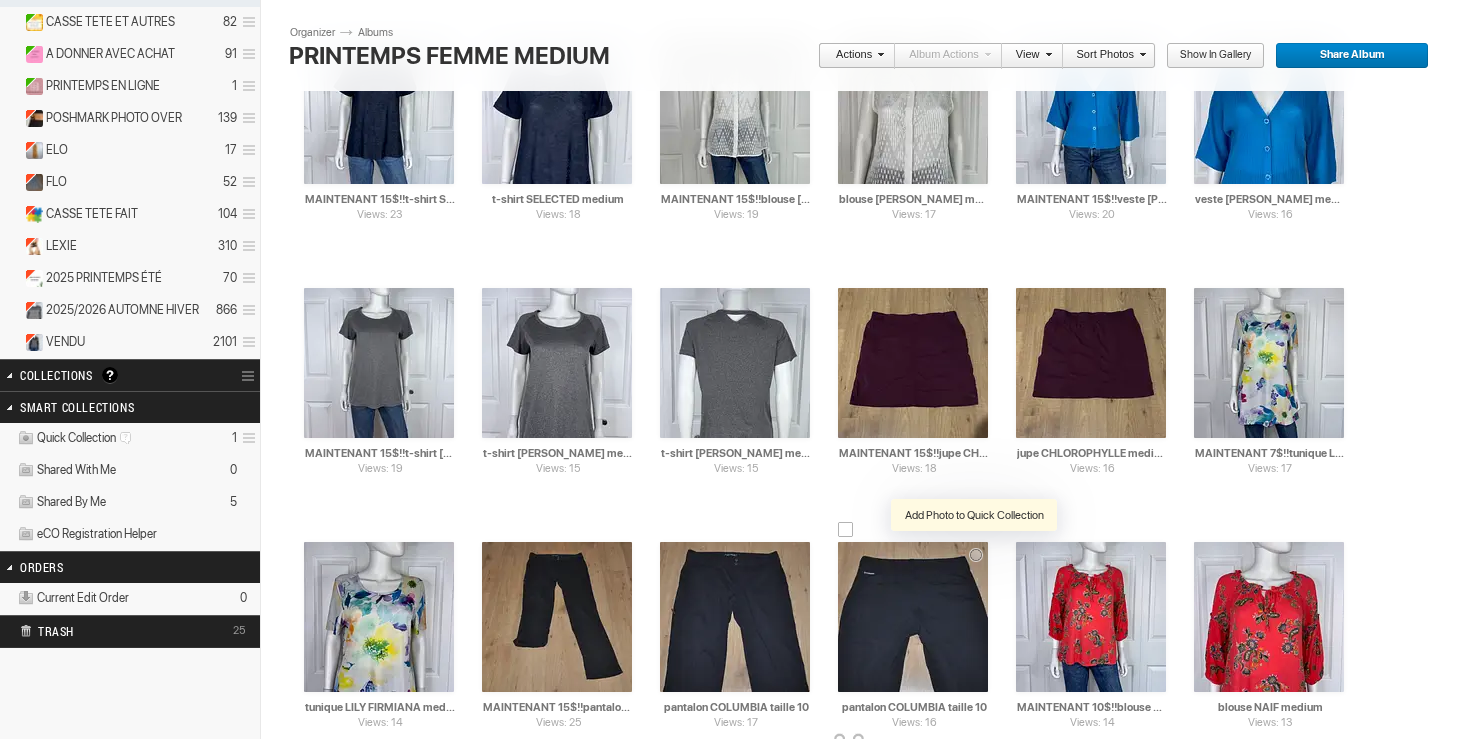 scroll, scrollTop: 571, scrollLeft: 0, axis: vertical 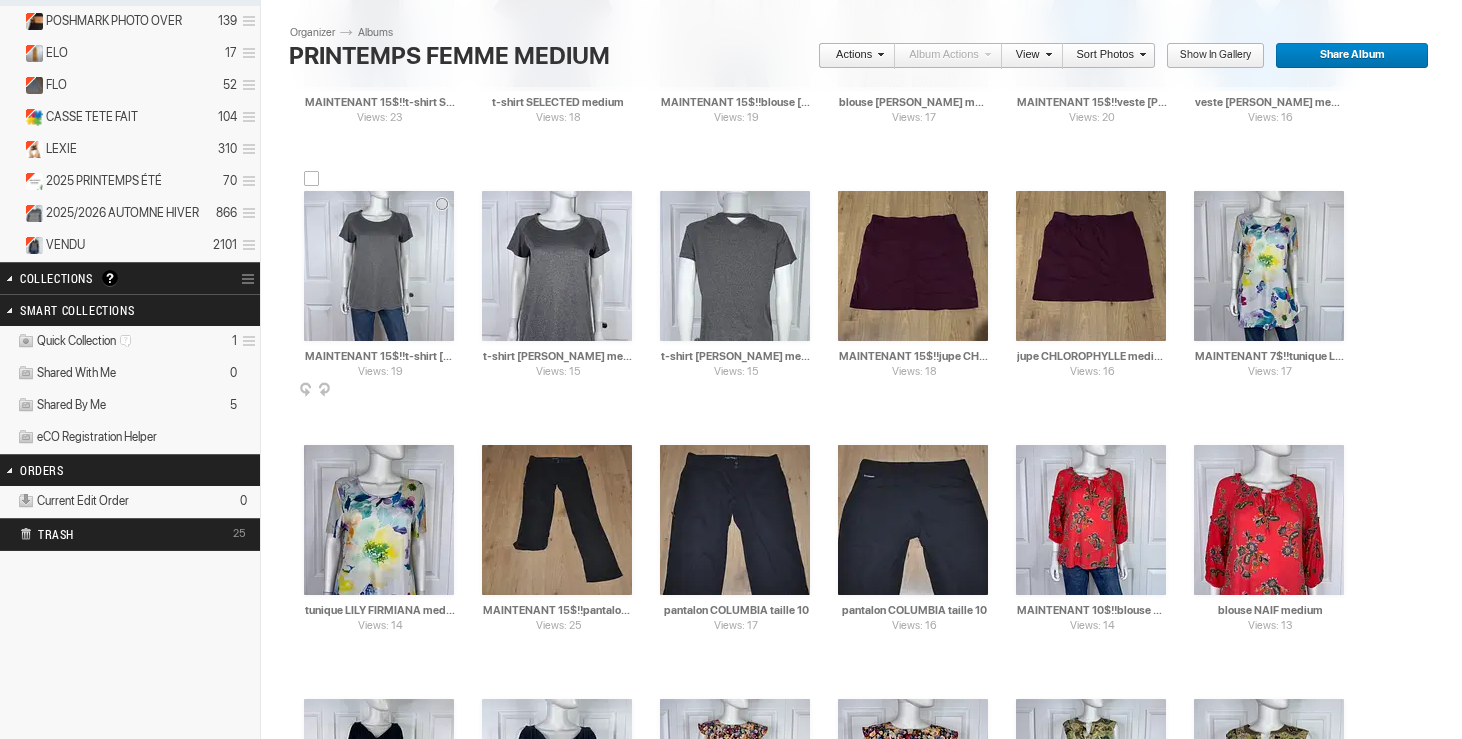 click at bounding box center [312, 179] 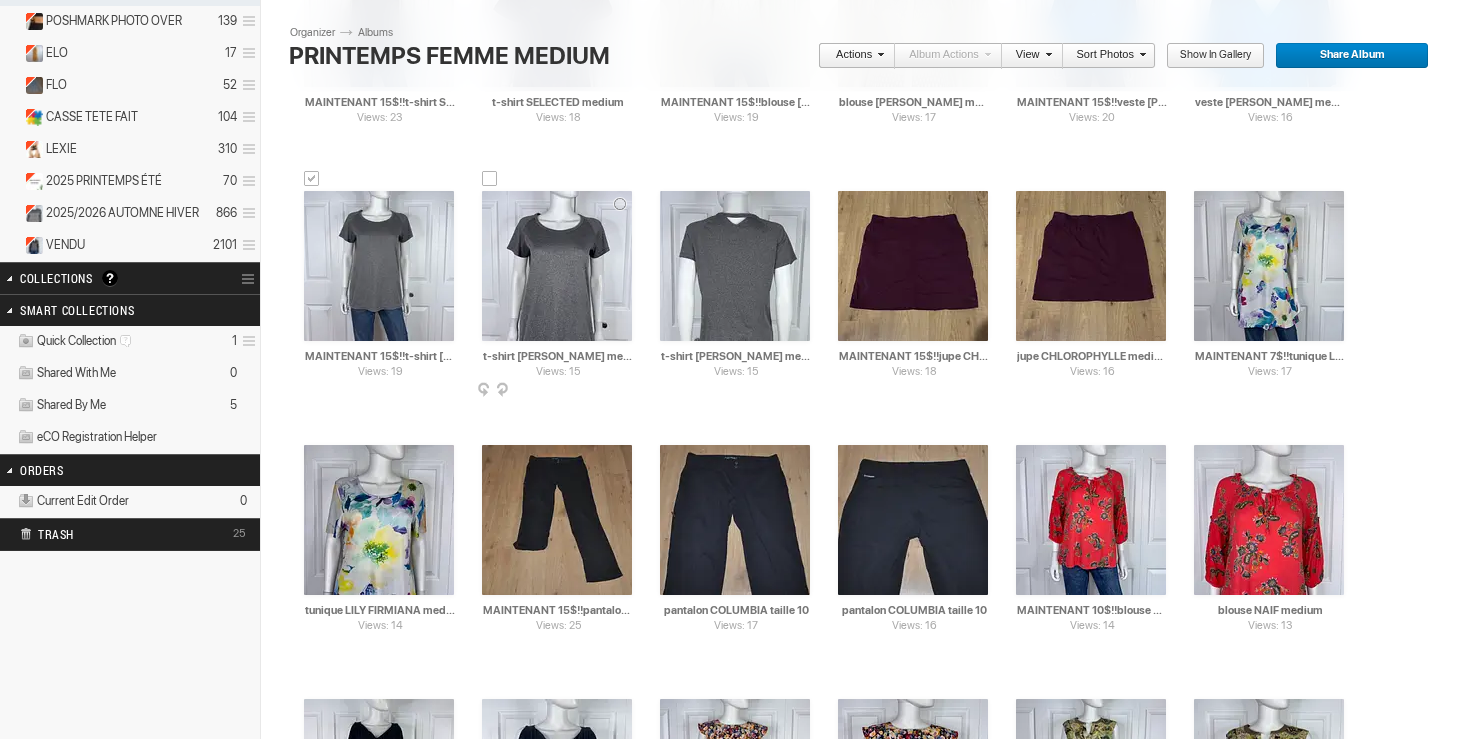 click at bounding box center [490, 179] 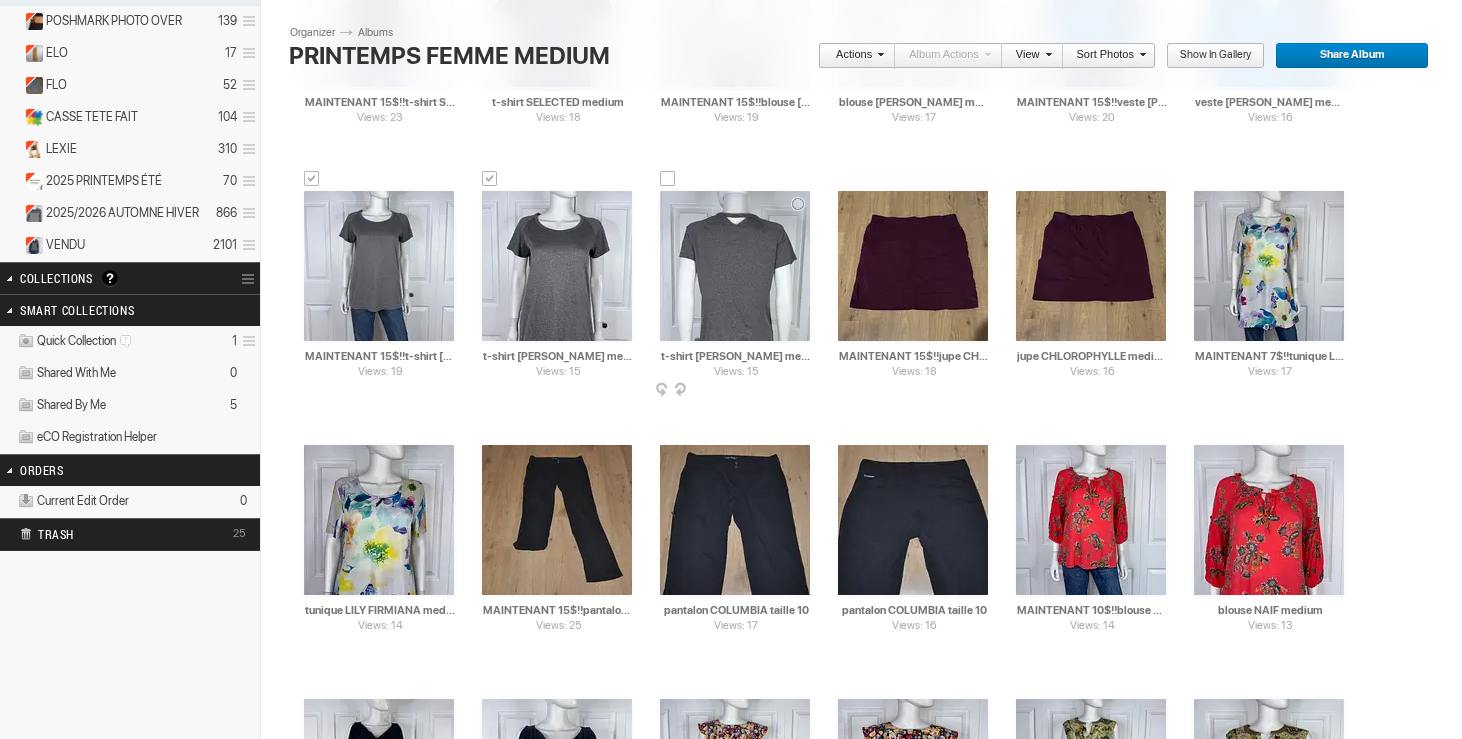 click at bounding box center [668, 179] 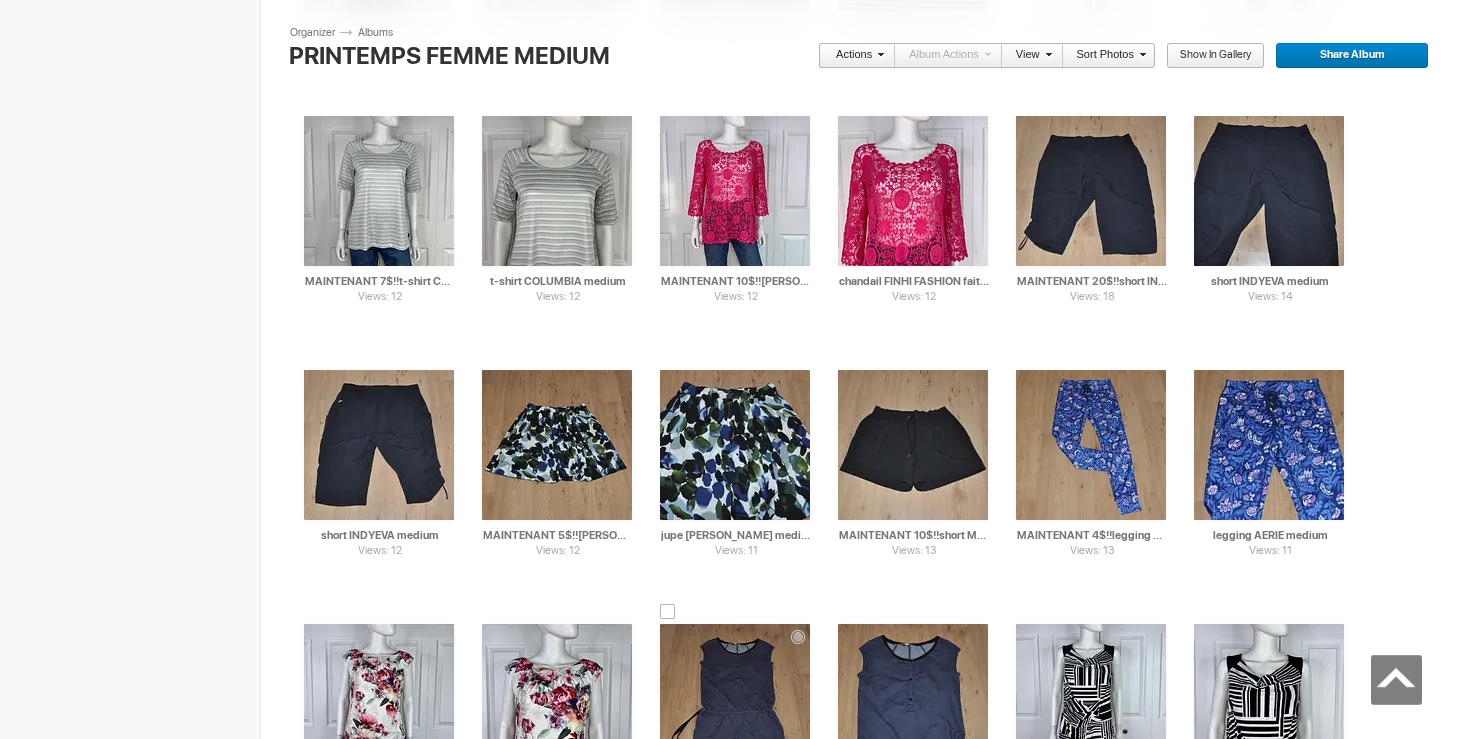 scroll, scrollTop: 2228, scrollLeft: 0, axis: vertical 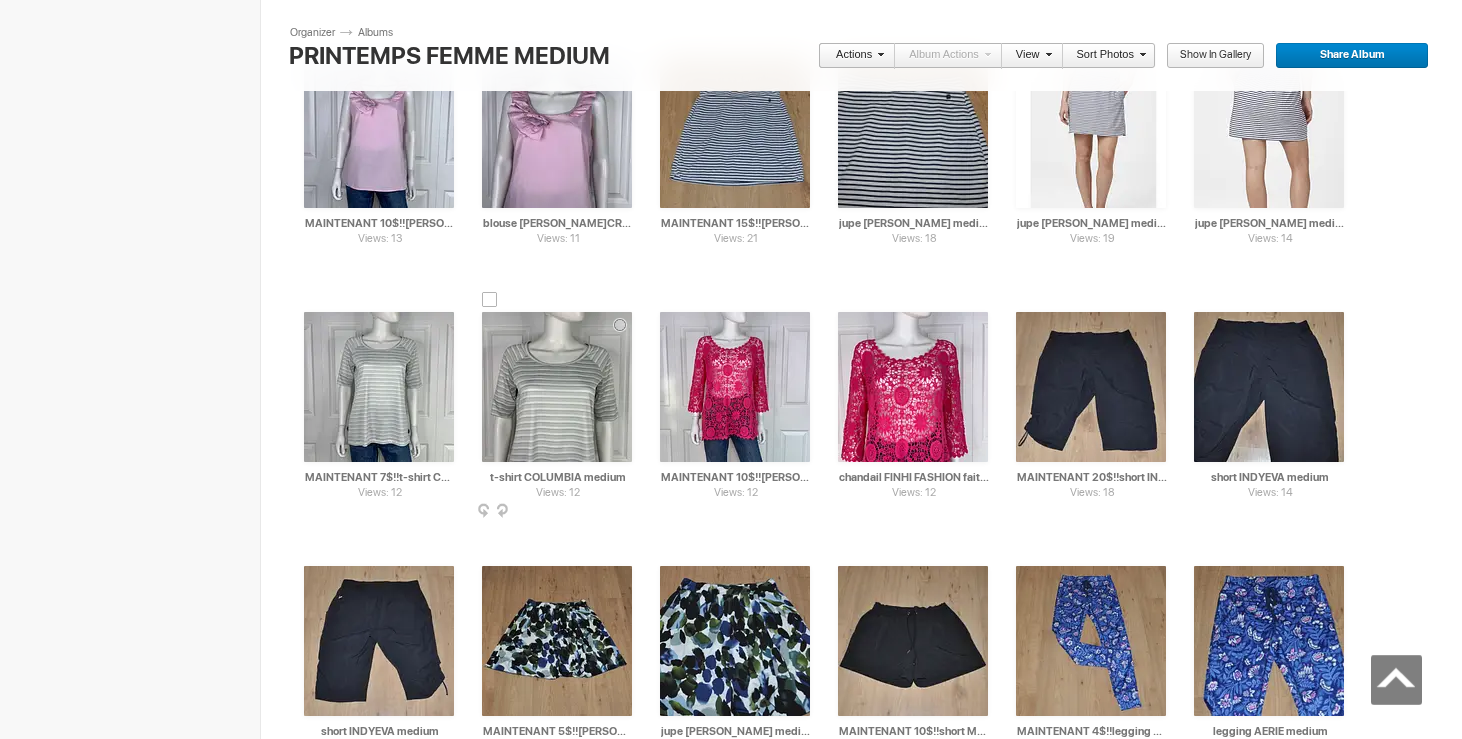 click at bounding box center (490, 300) 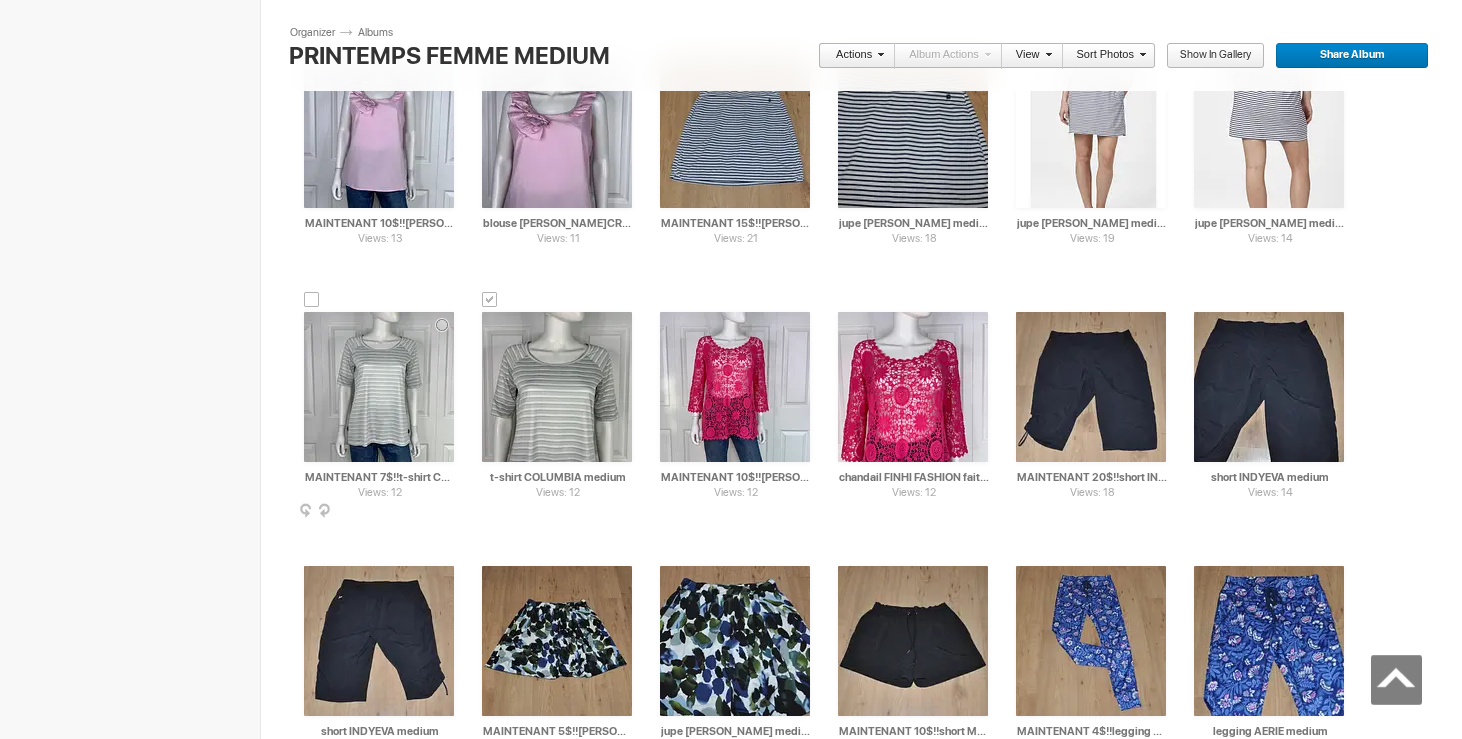 click at bounding box center [312, 300] 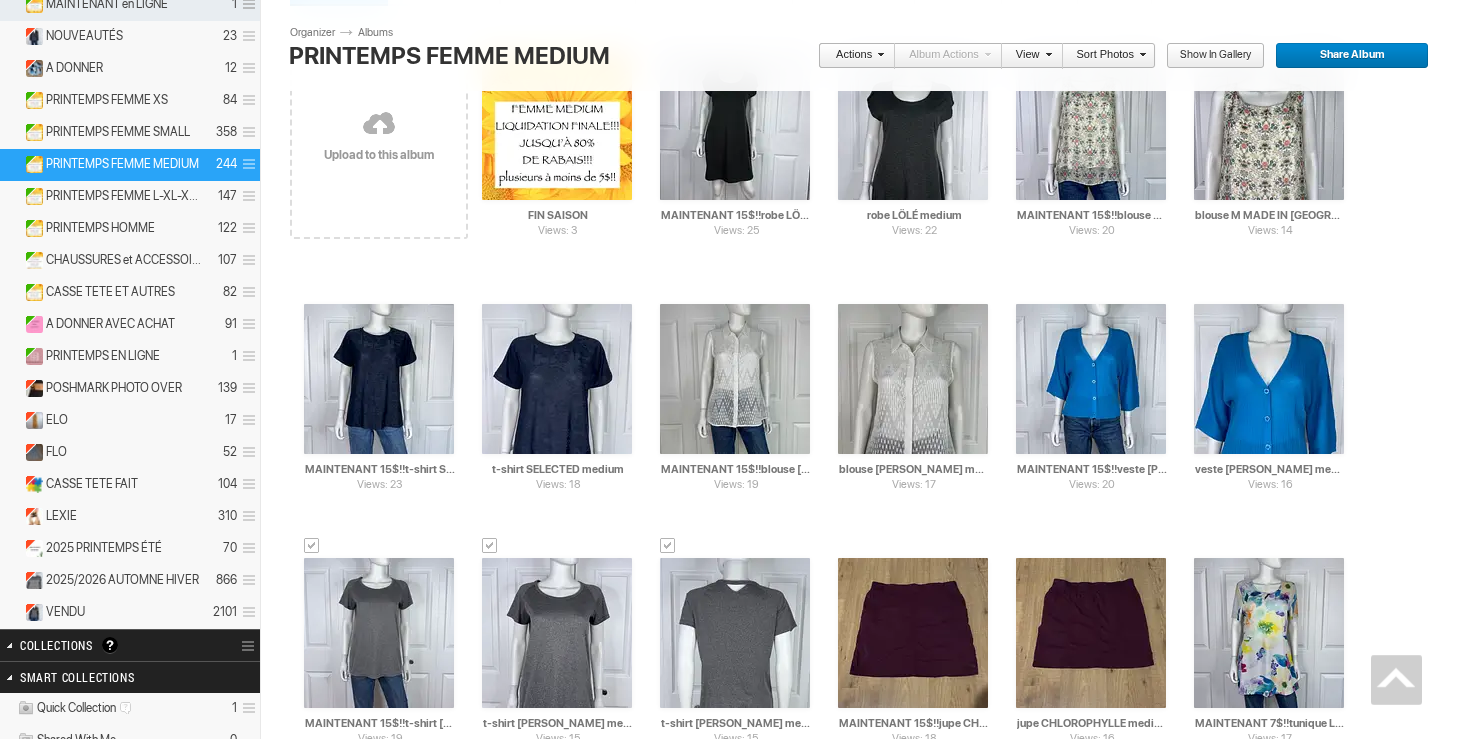 scroll, scrollTop: 0, scrollLeft: 0, axis: both 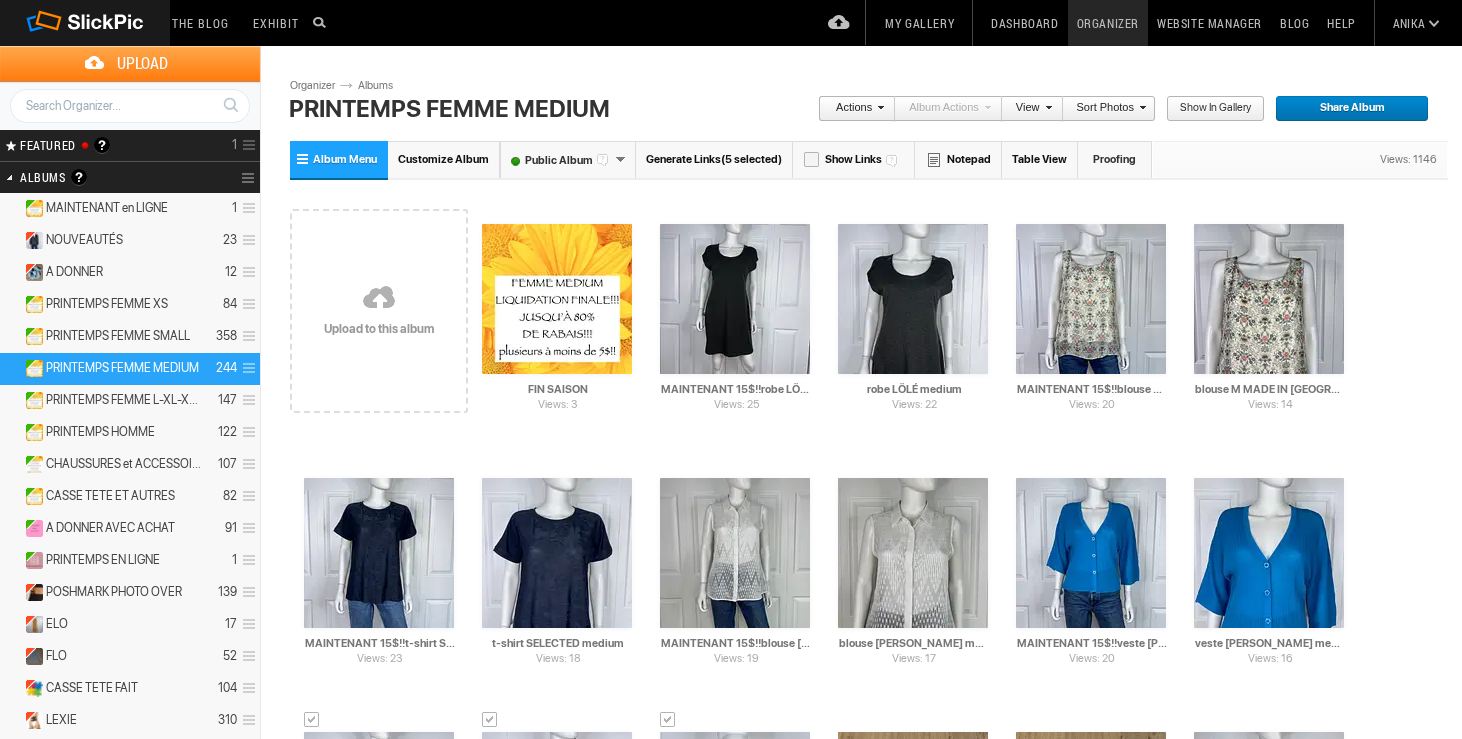 click on "Actions" at bounding box center (851, 109) 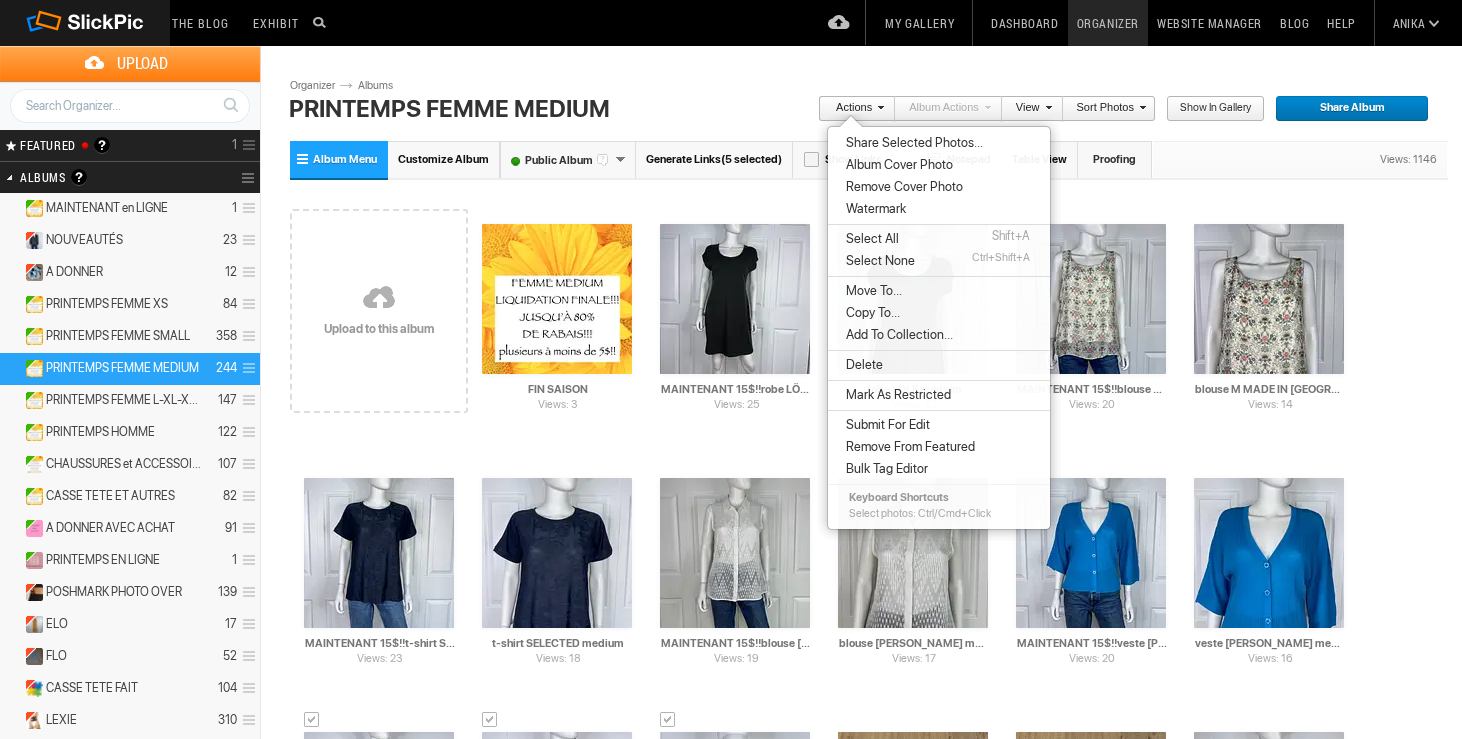 click on "Move To..." at bounding box center (871, 291) 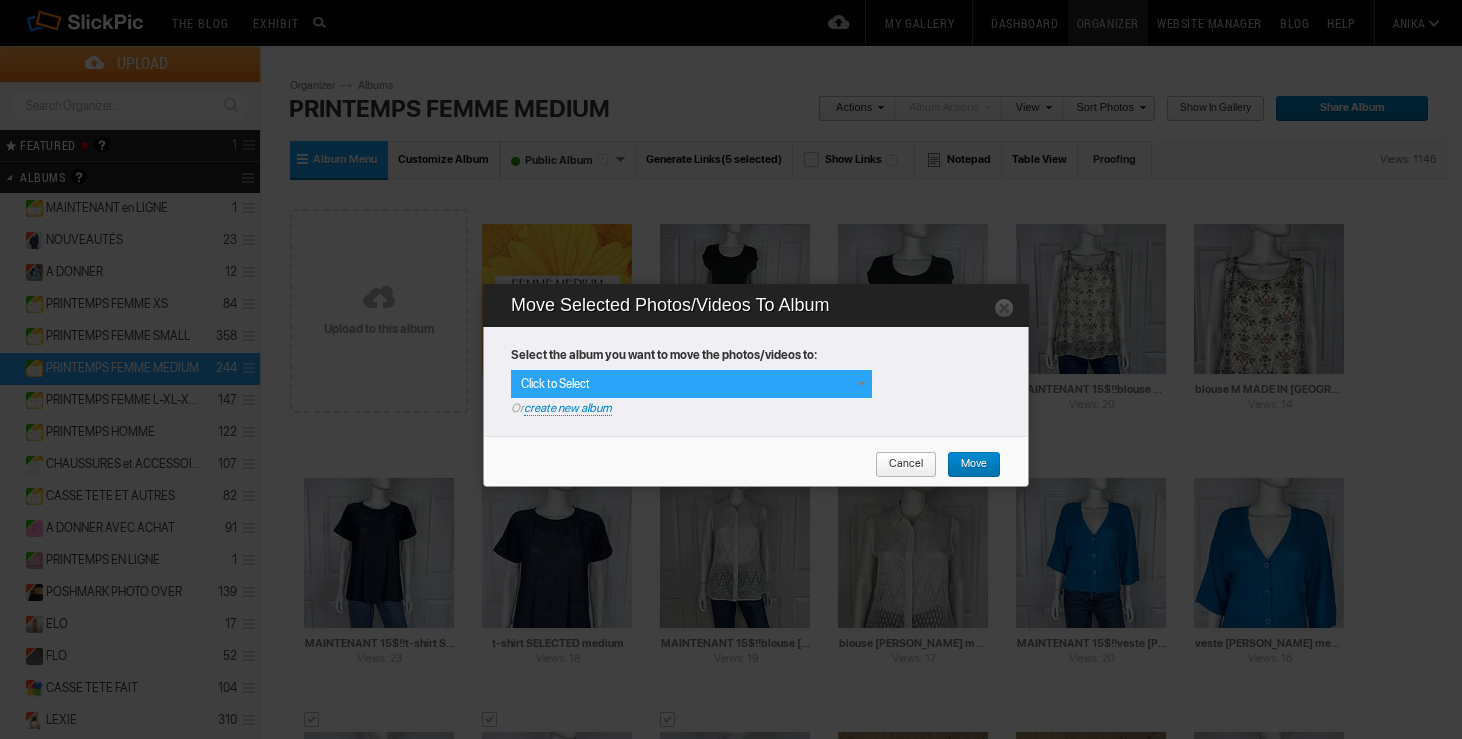 click at bounding box center [861, 384] 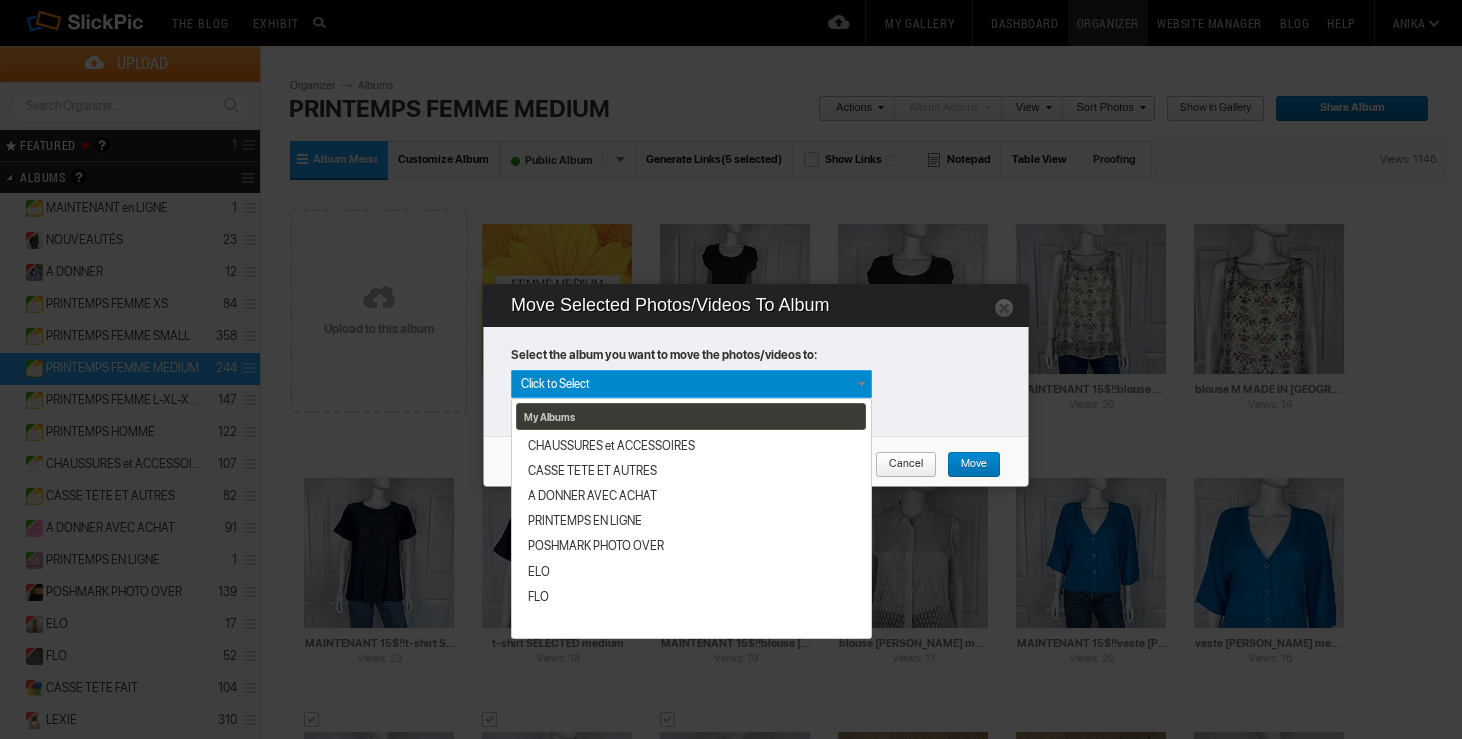 scroll, scrollTop: 340, scrollLeft: 0, axis: vertical 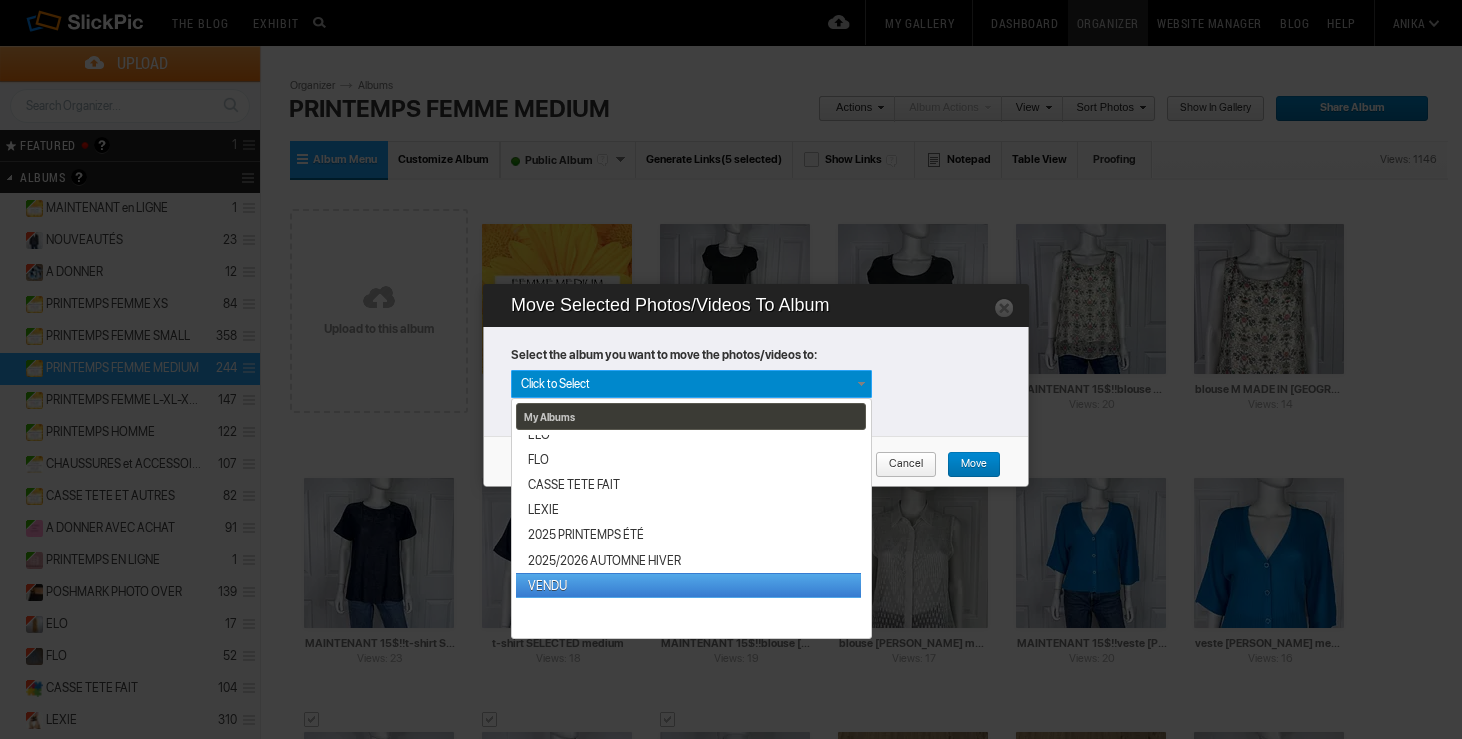 click on "VENDU" at bounding box center (688, 585) 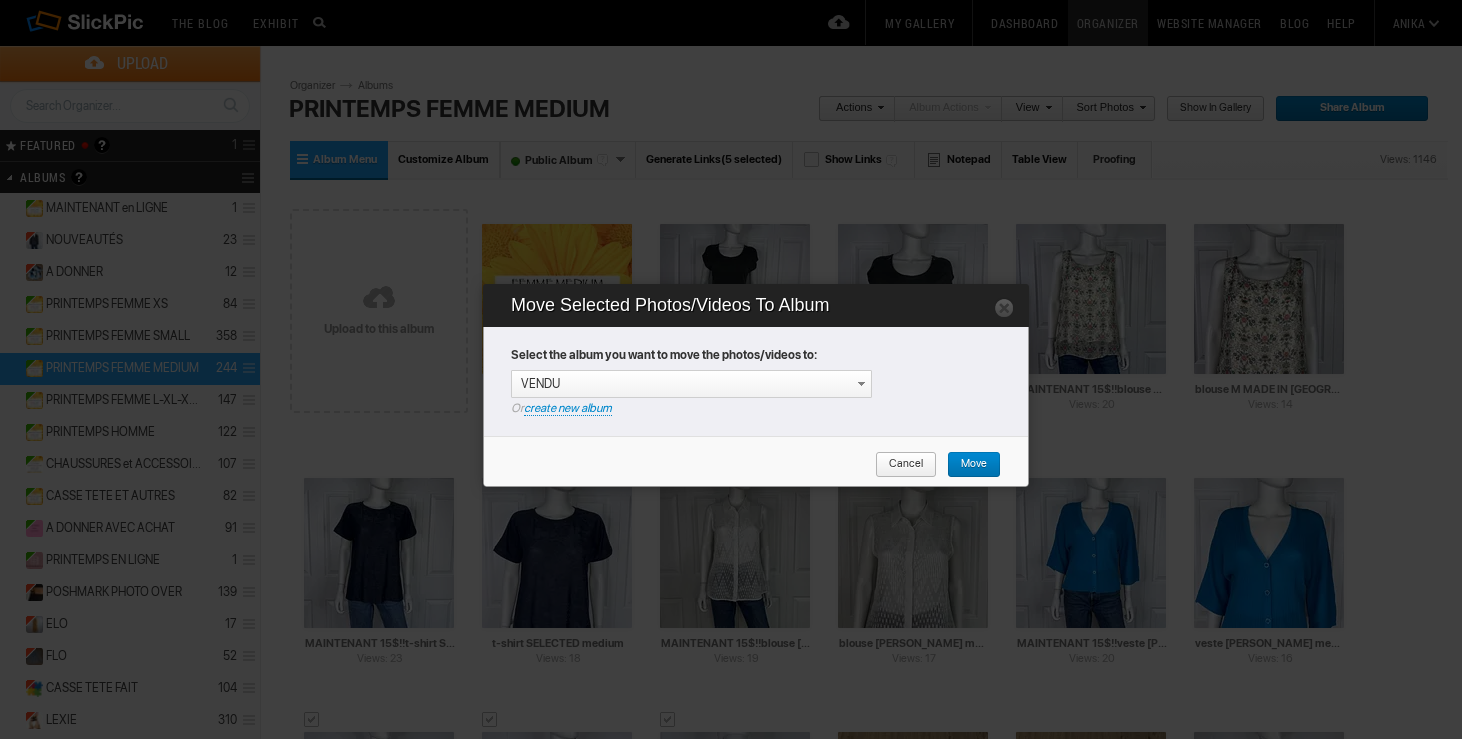 click on "Move" at bounding box center (967, 465) 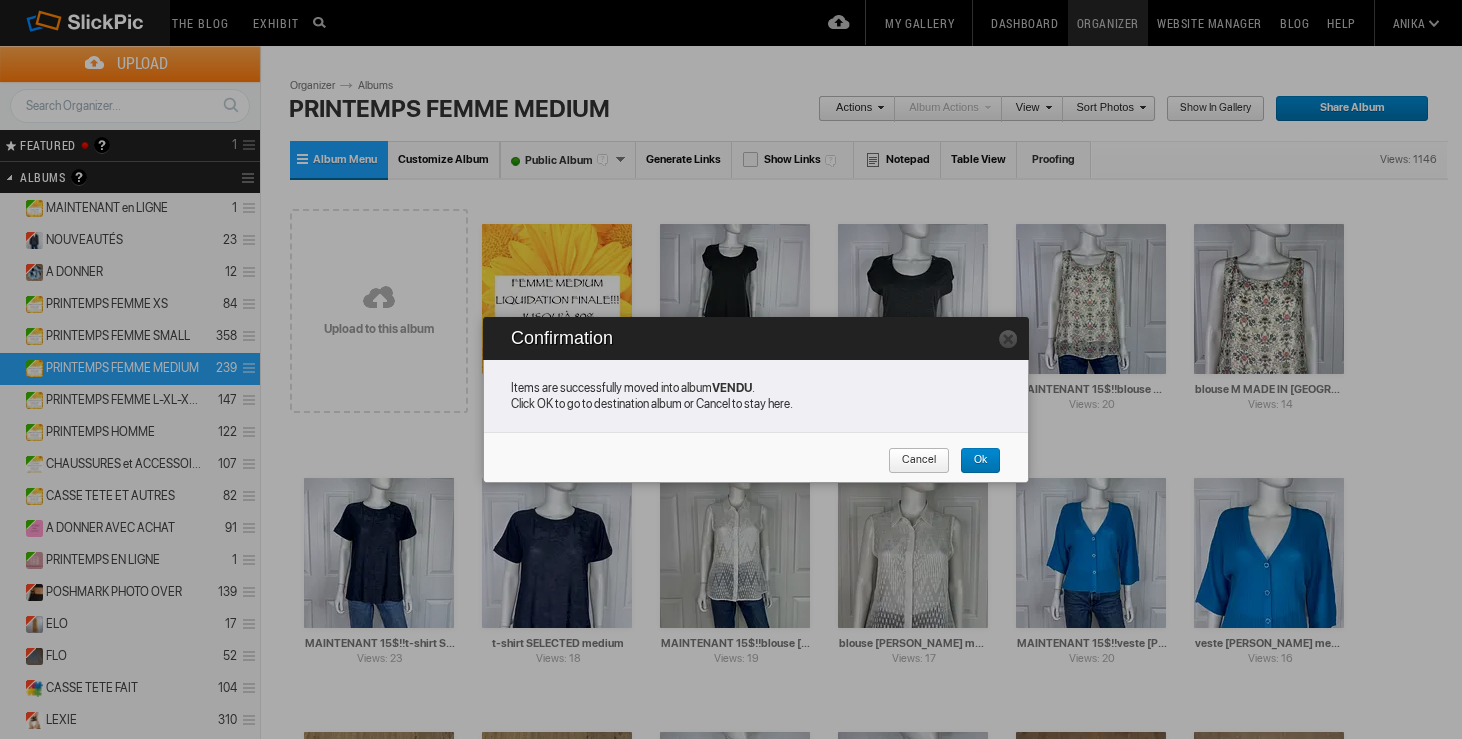 click on "Cancel" at bounding box center [912, 461] 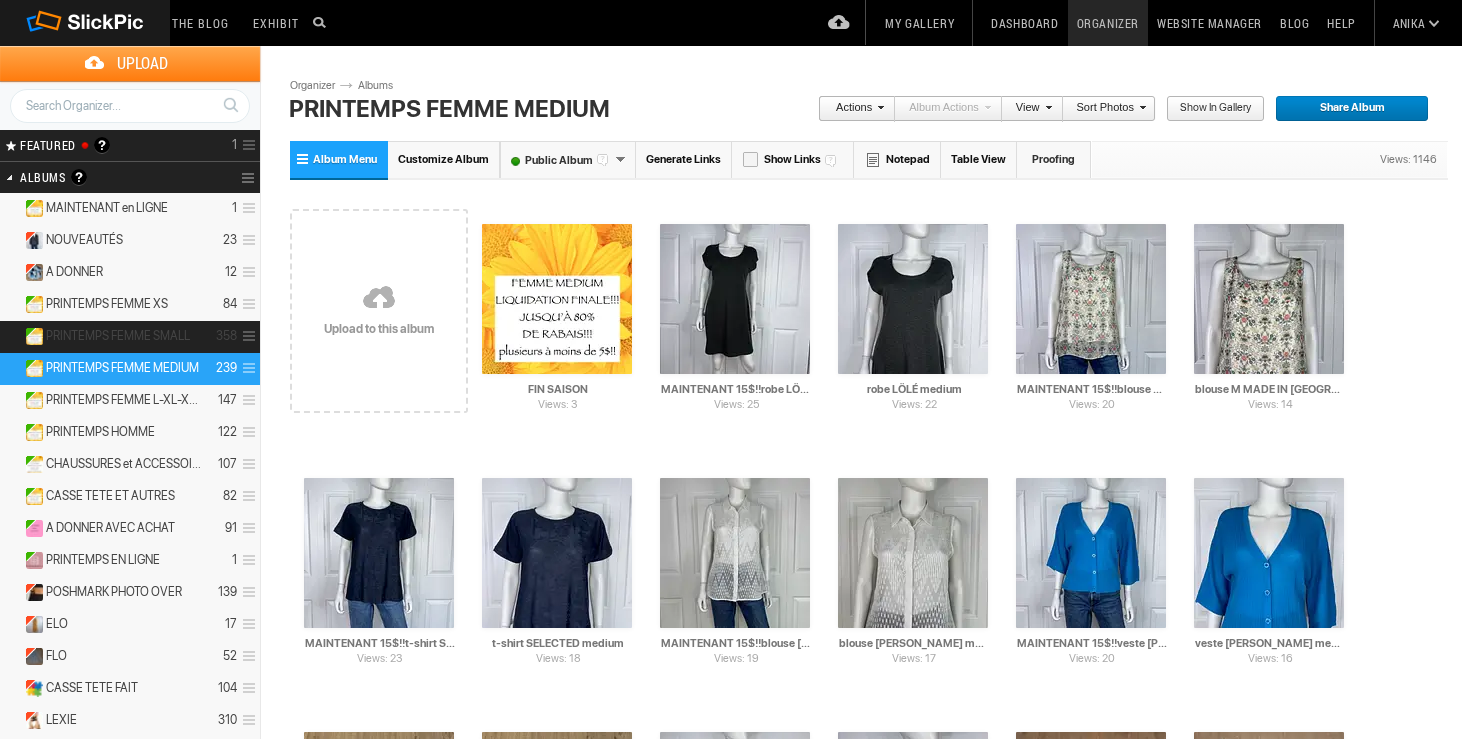 click on "PRINTEMPS FEMME SMALL" at bounding box center [118, 336] 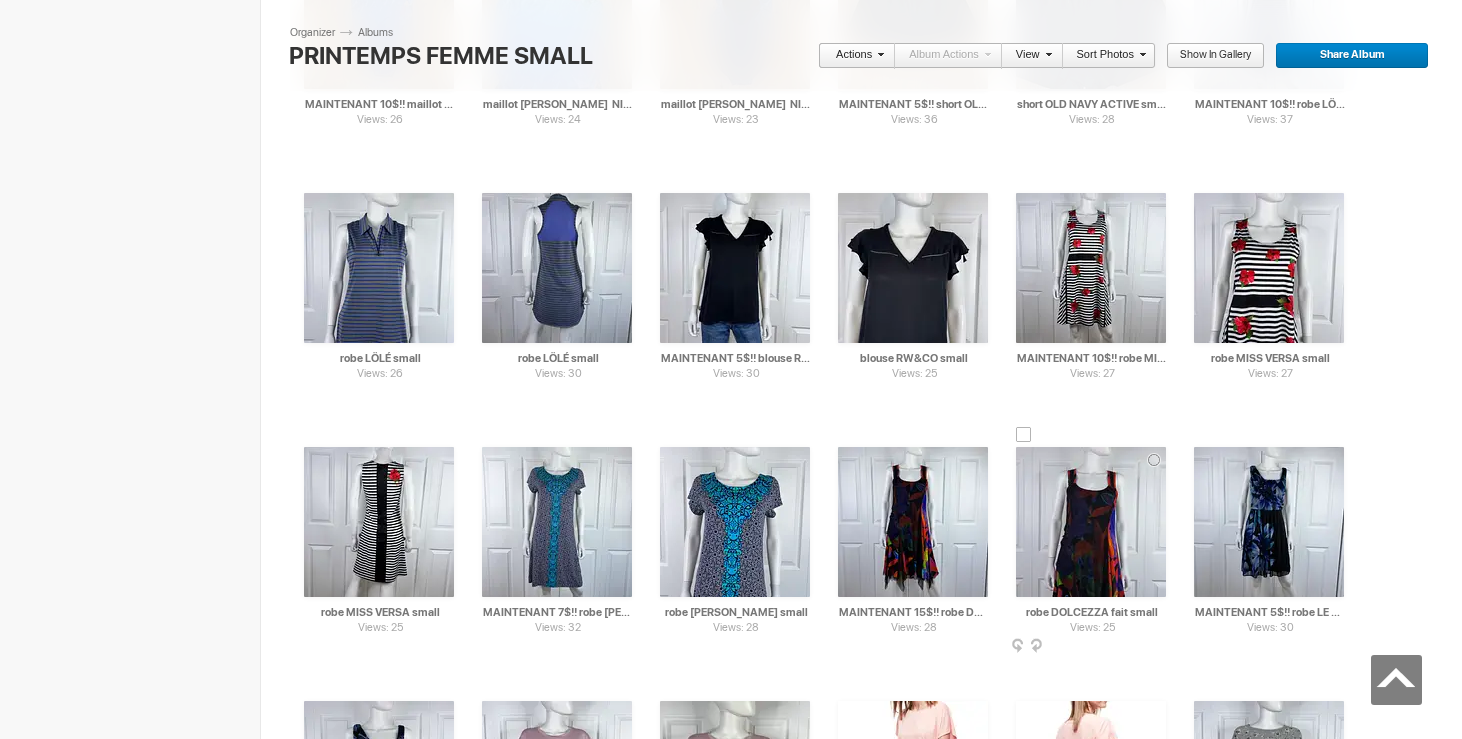 scroll, scrollTop: 7904, scrollLeft: 0, axis: vertical 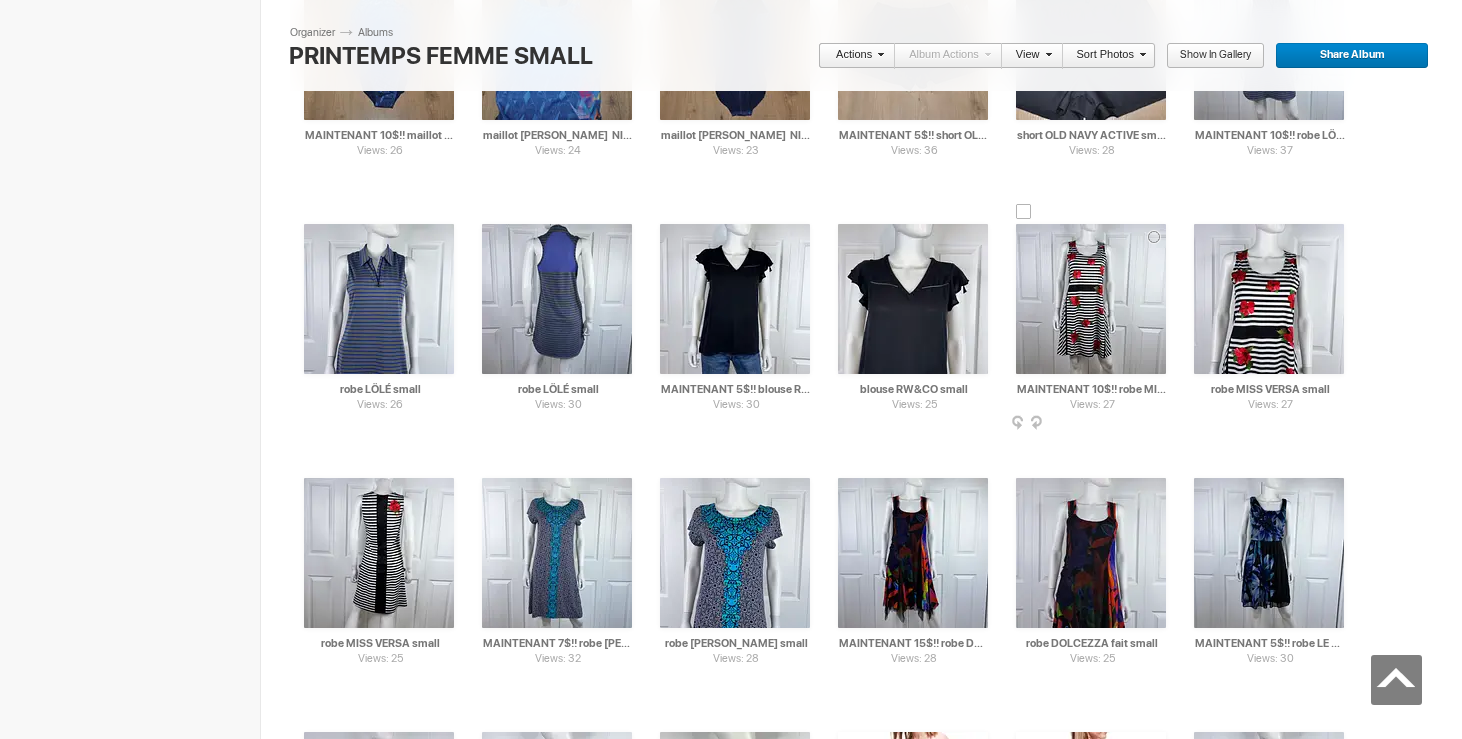 click at bounding box center (1024, 212) 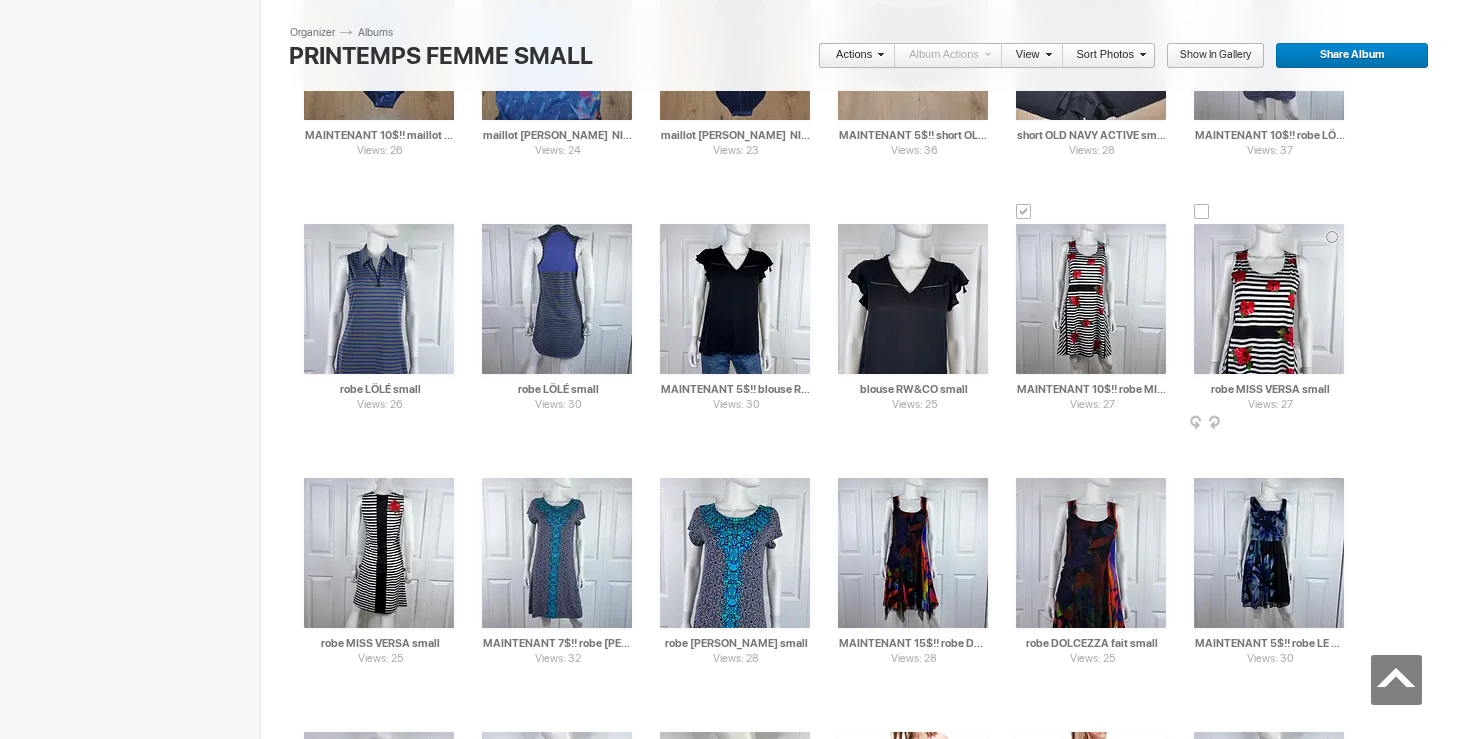 click at bounding box center (1202, 212) 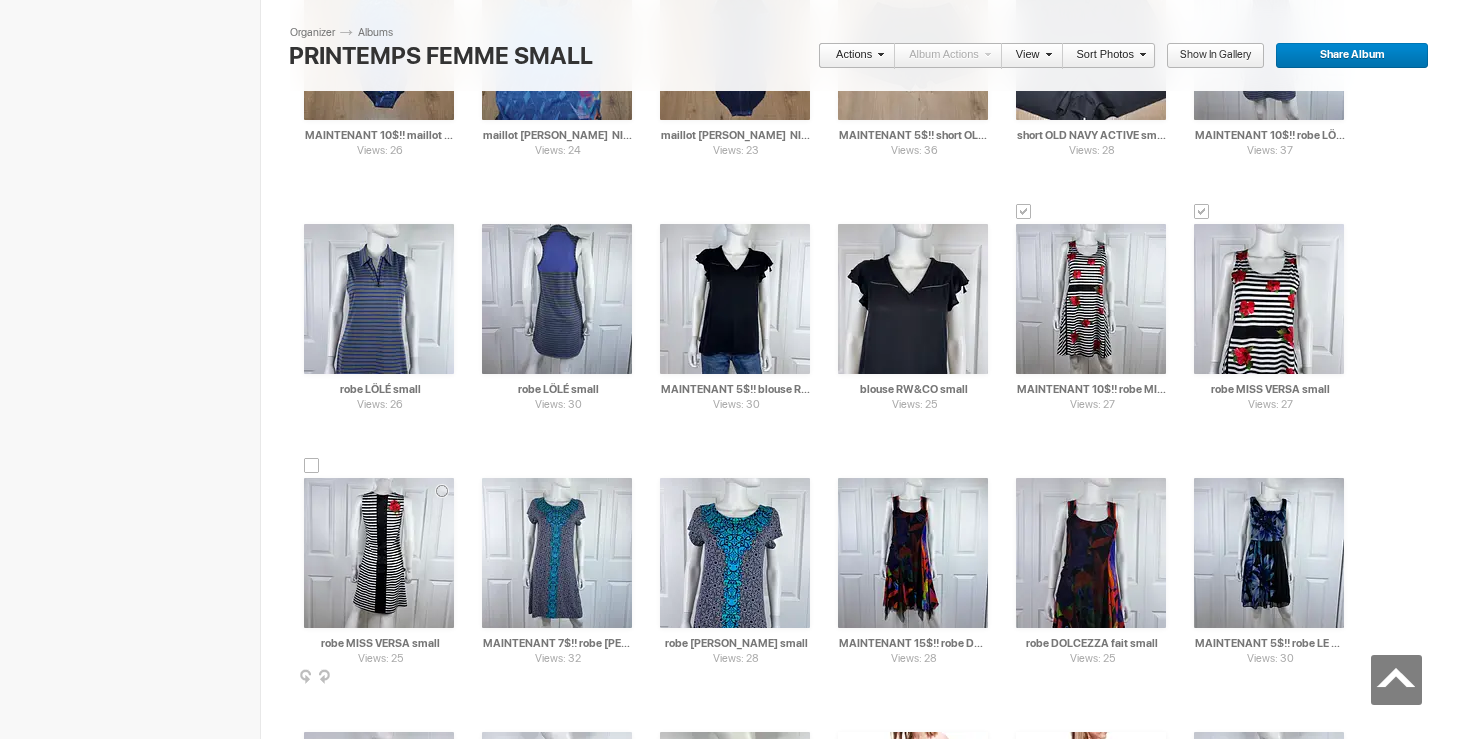 click at bounding box center [312, 466] 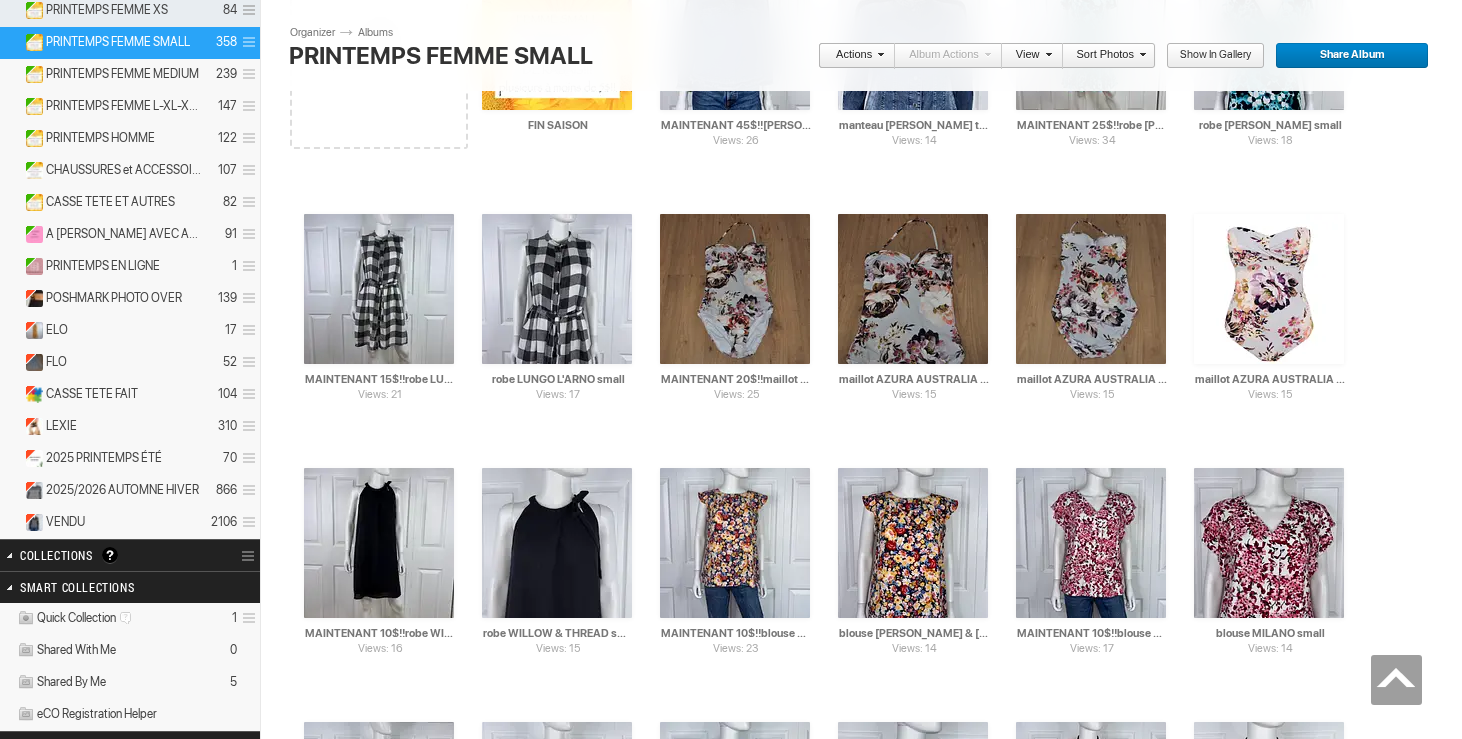 scroll, scrollTop: 0, scrollLeft: 0, axis: both 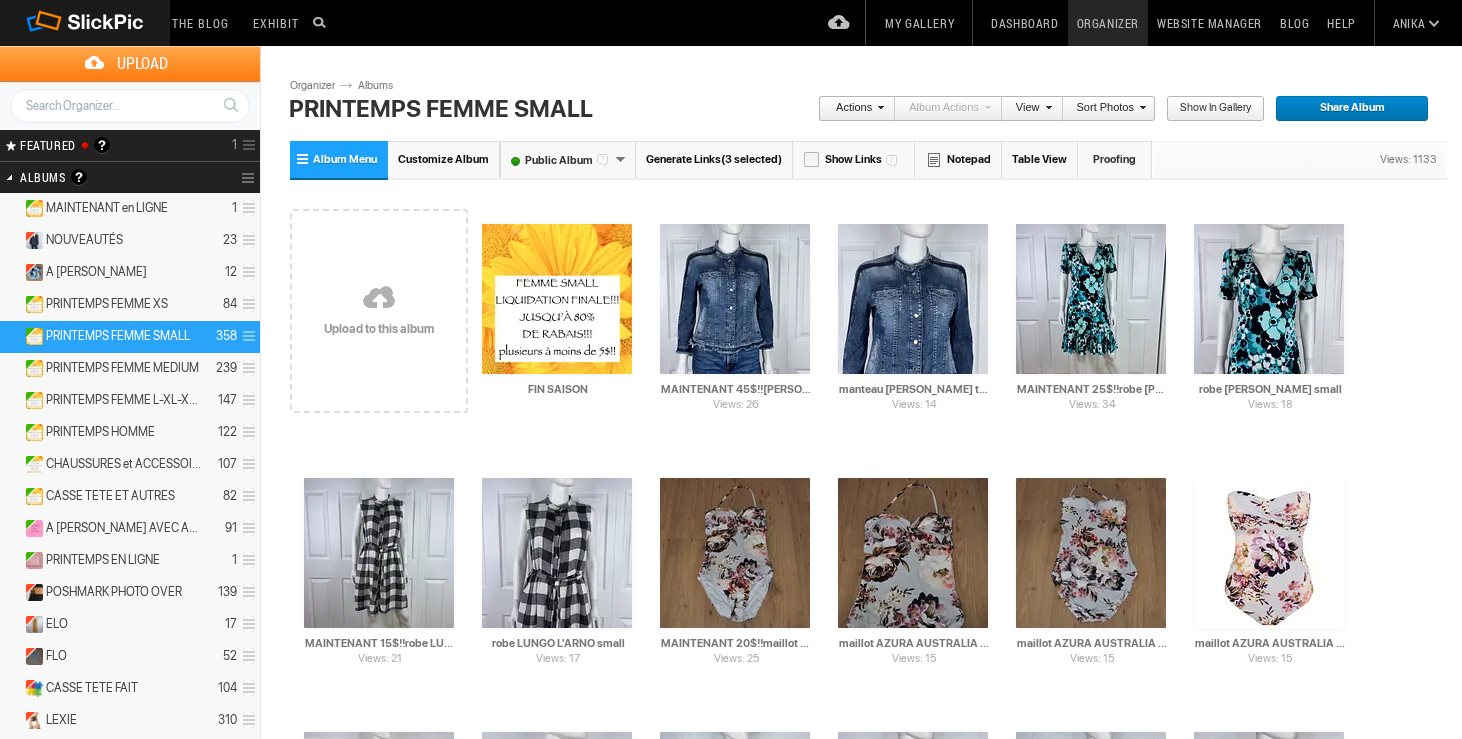click at bounding box center (878, 107) 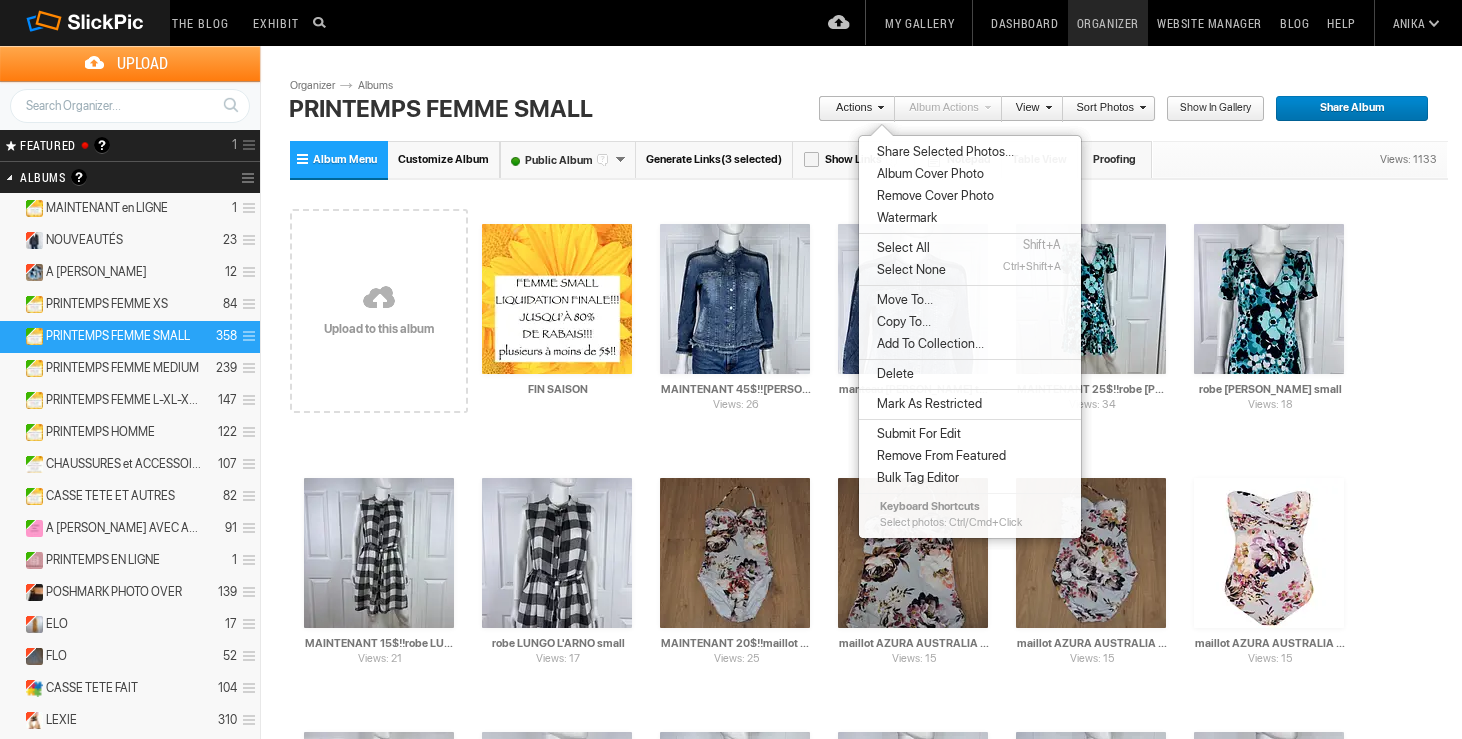 click on "Move To..." at bounding box center [902, 300] 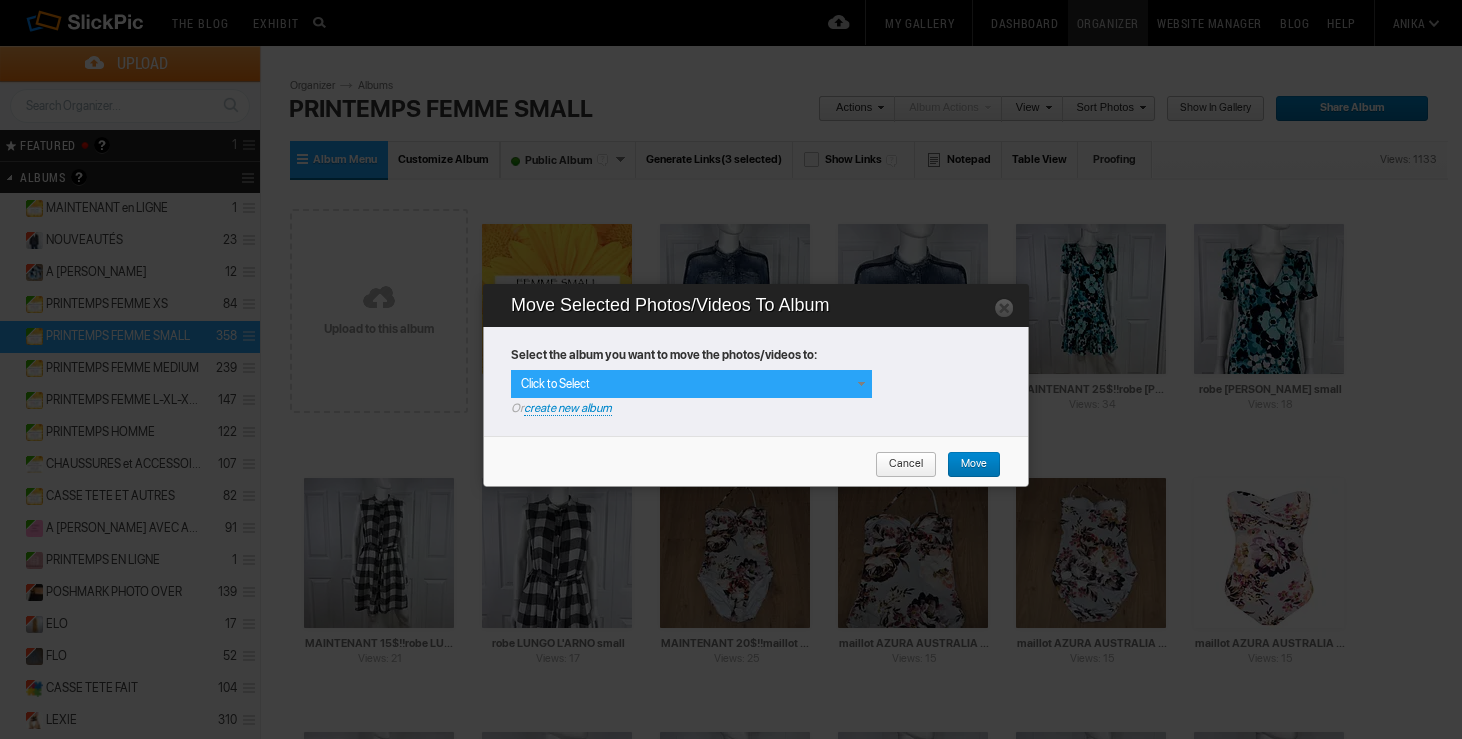 click at bounding box center [861, 384] 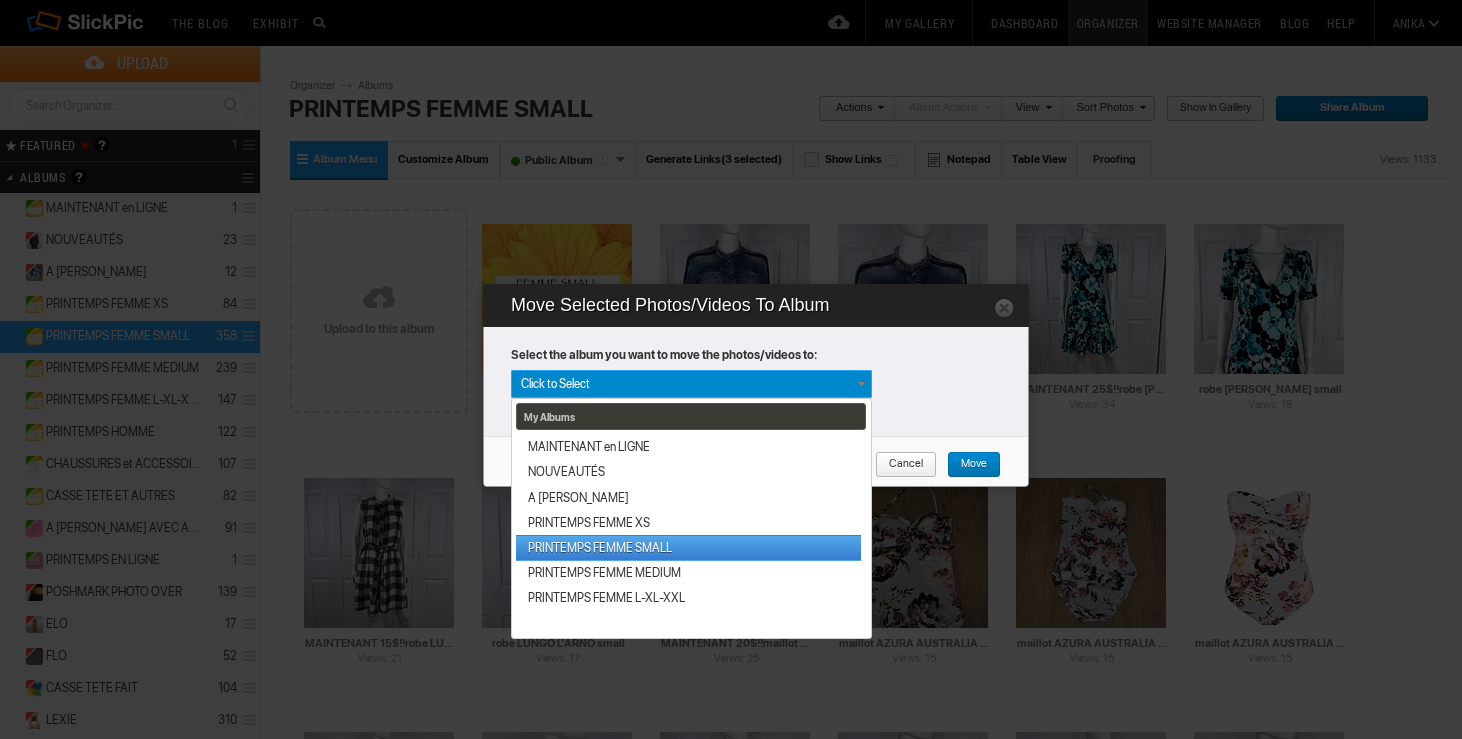 scroll, scrollTop: 340, scrollLeft: 0, axis: vertical 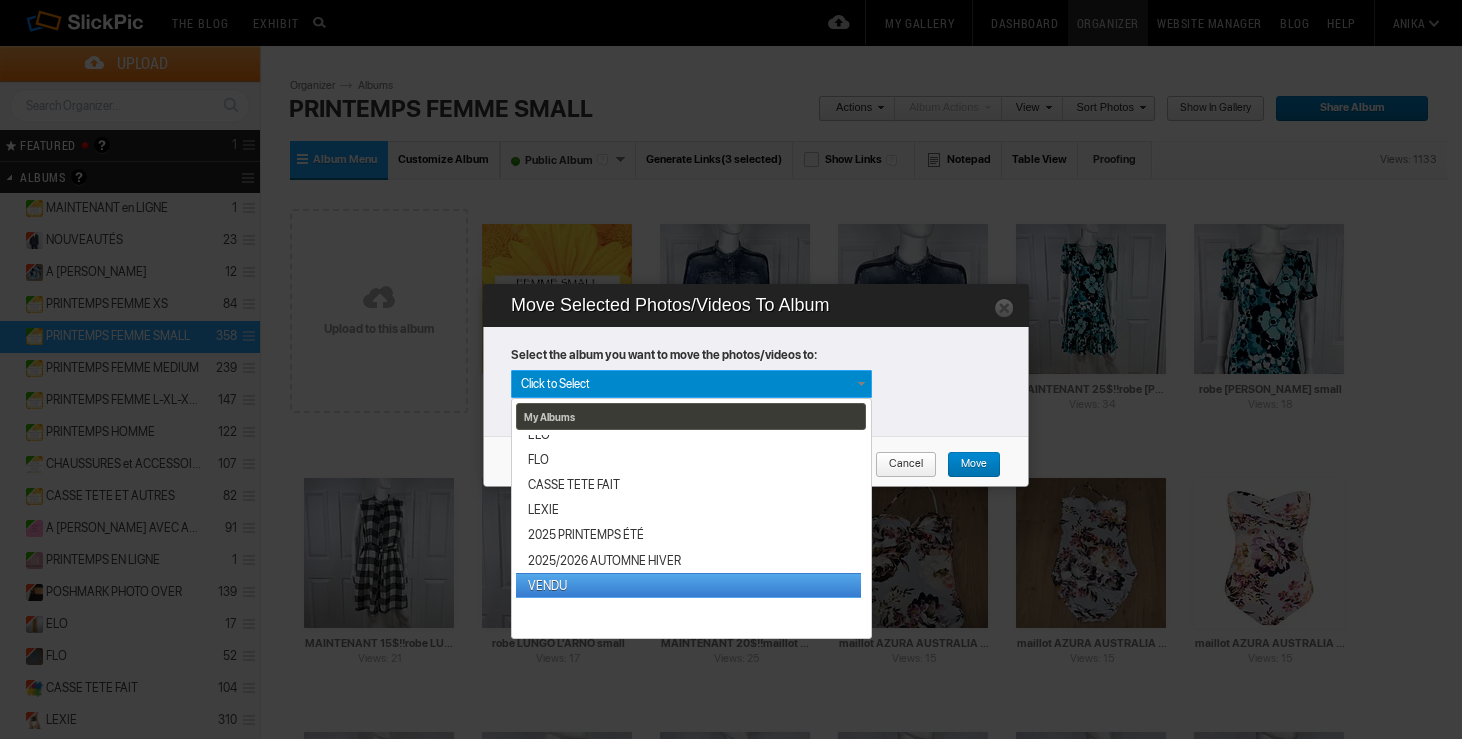 click on "VENDU" at bounding box center [688, 585] 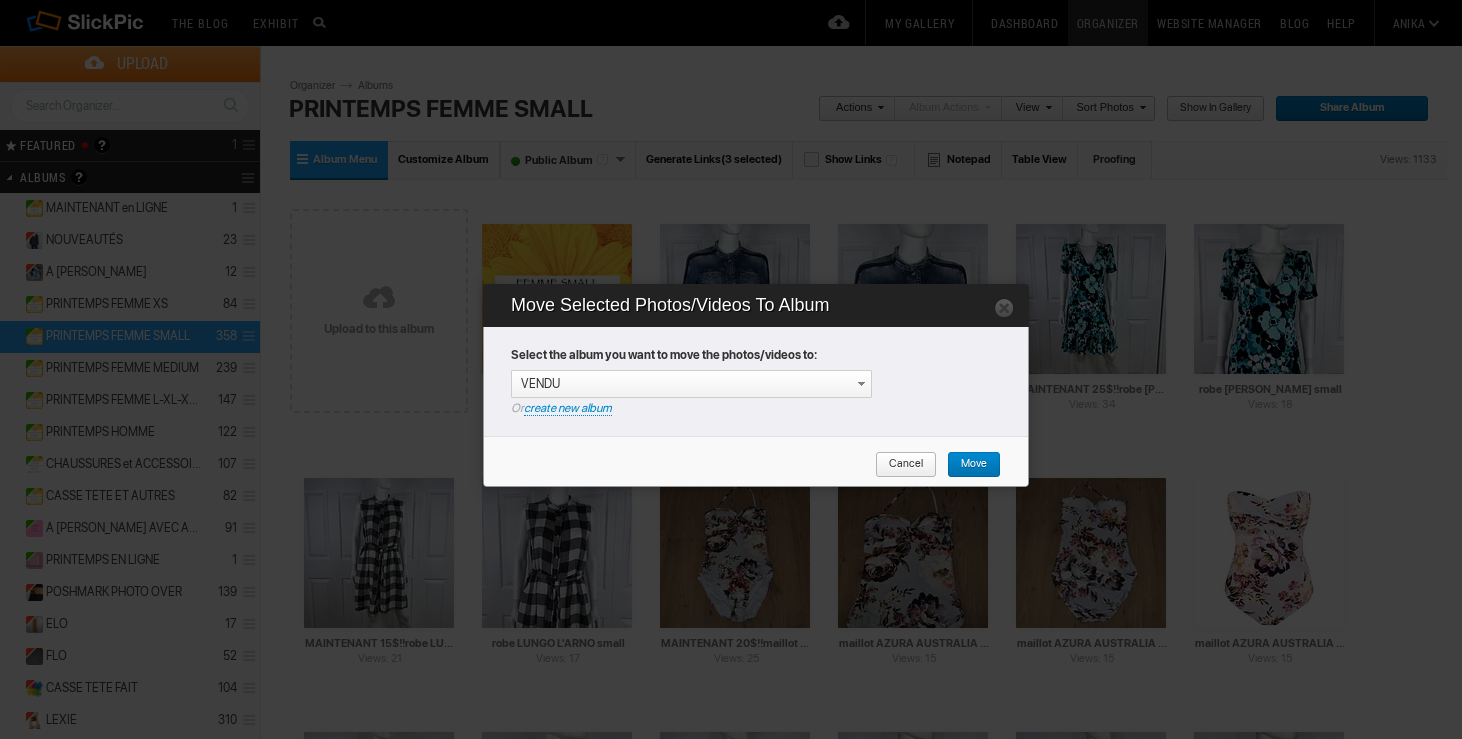 click on "Move" at bounding box center (974, 465) 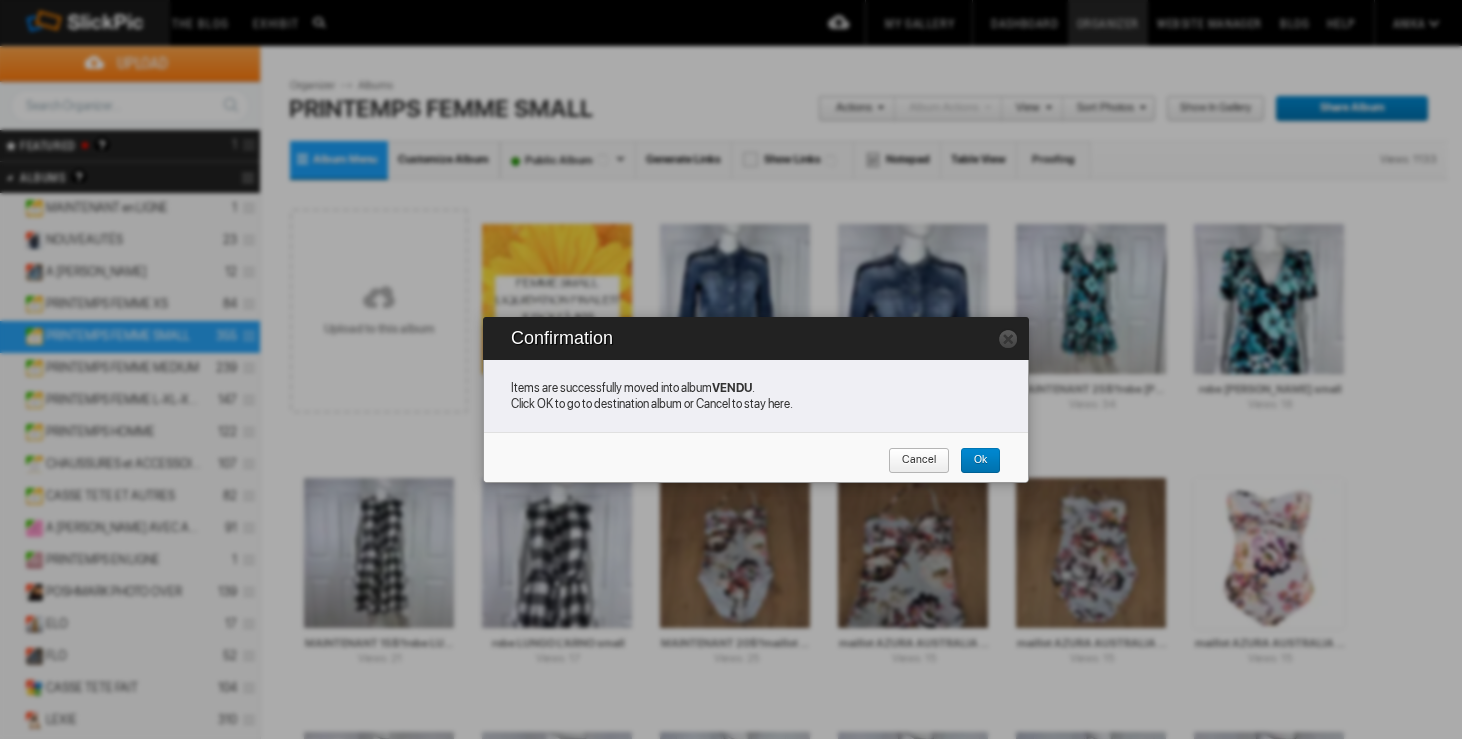 click on "Cancel" at bounding box center [912, 461] 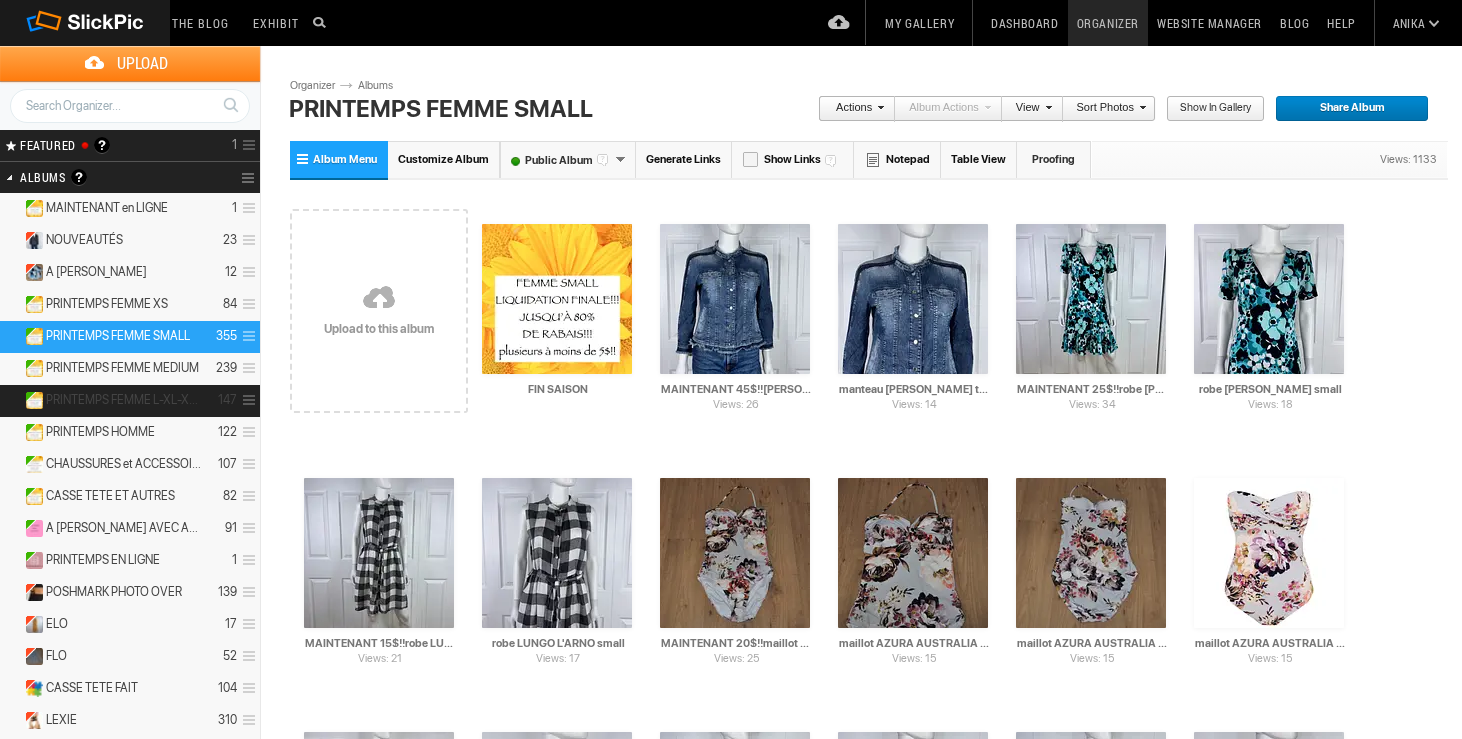 click on "PRINTEMPS FEMME L-XL-XXL" at bounding box center (124, 400) 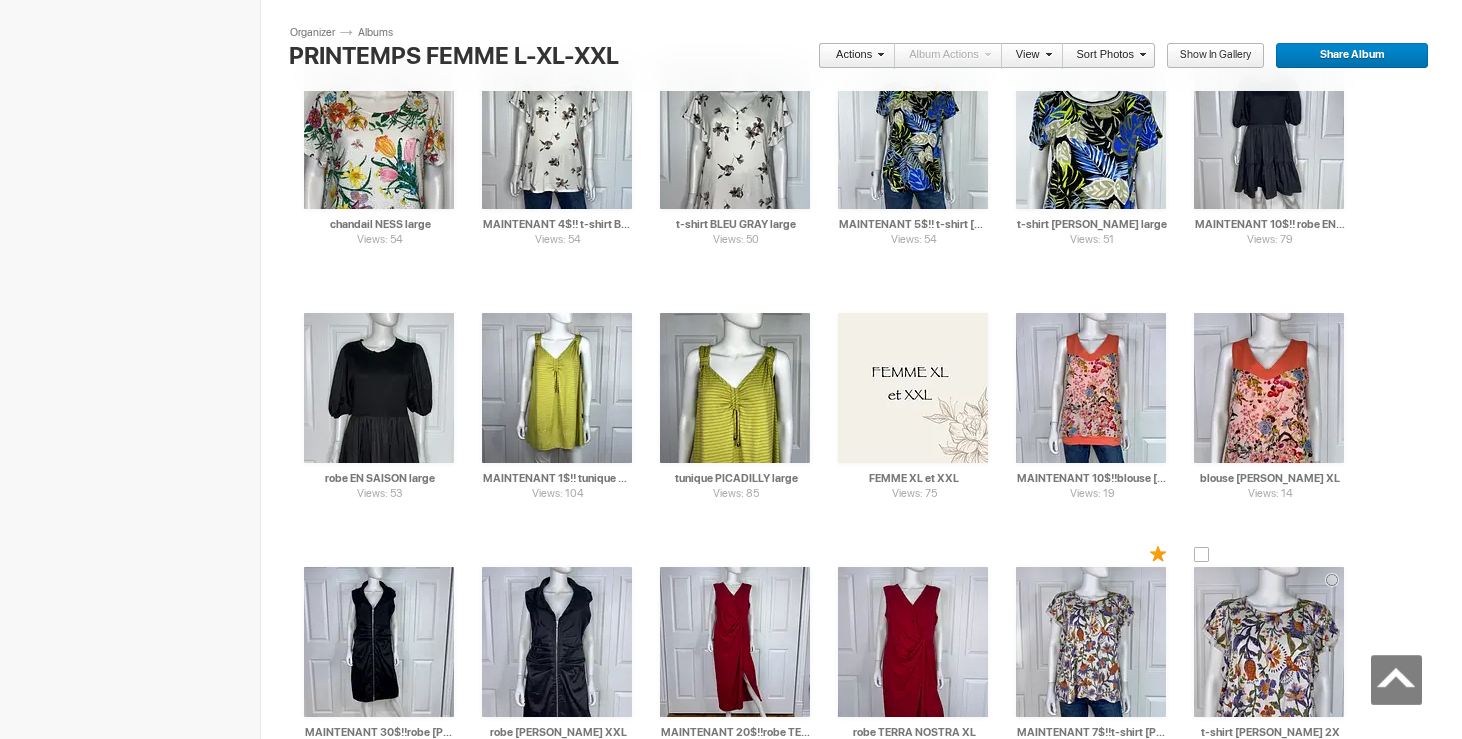 scroll, scrollTop: 3420, scrollLeft: 0, axis: vertical 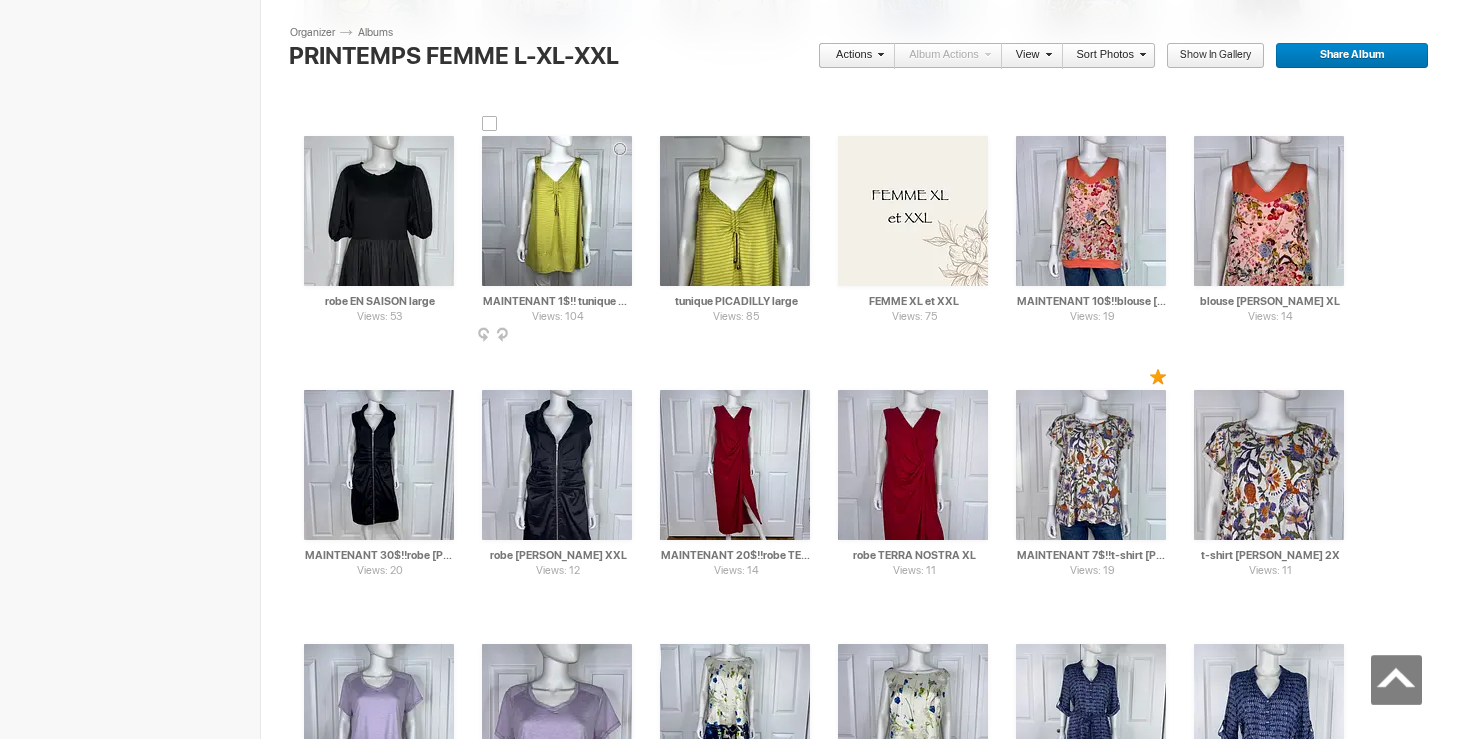 click at bounding box center (490, 124) 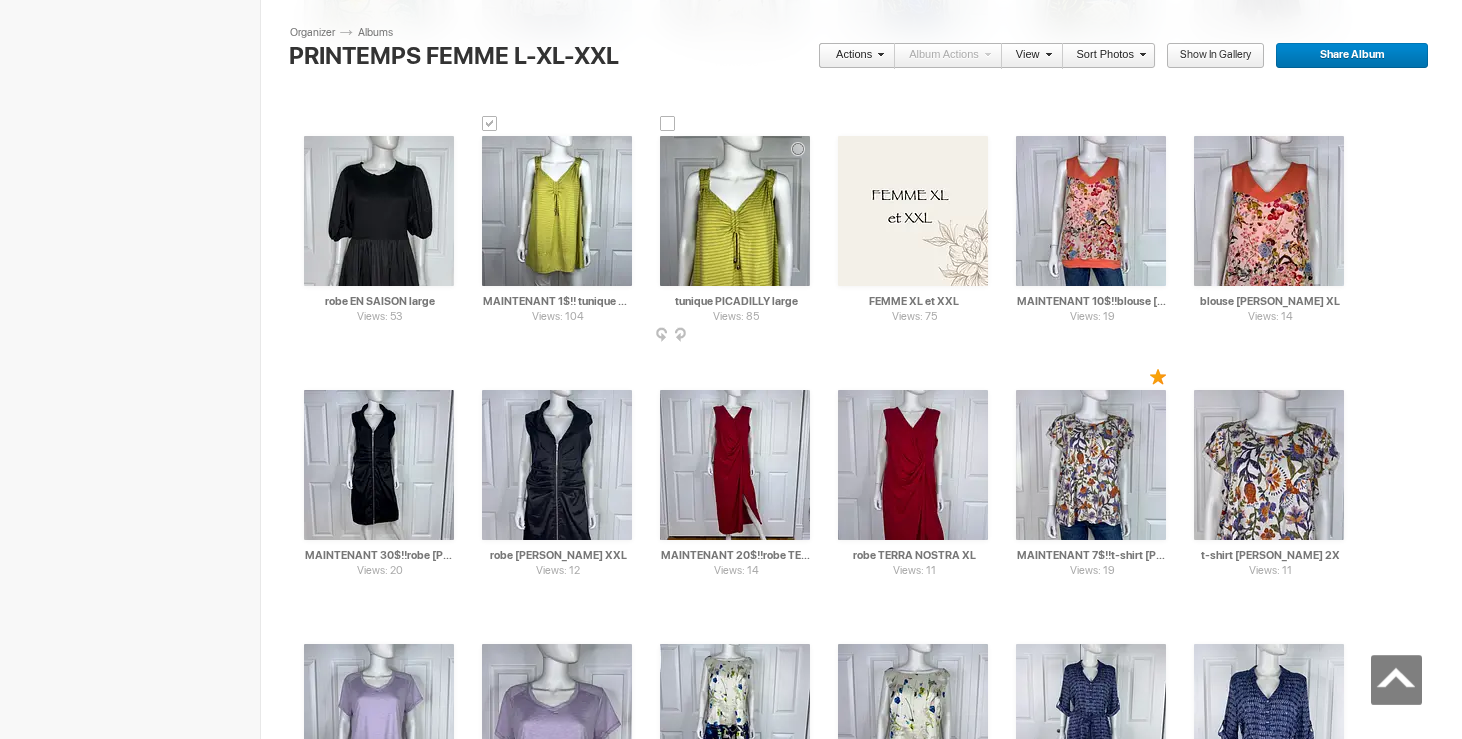 click at bounding box center [668, 124] 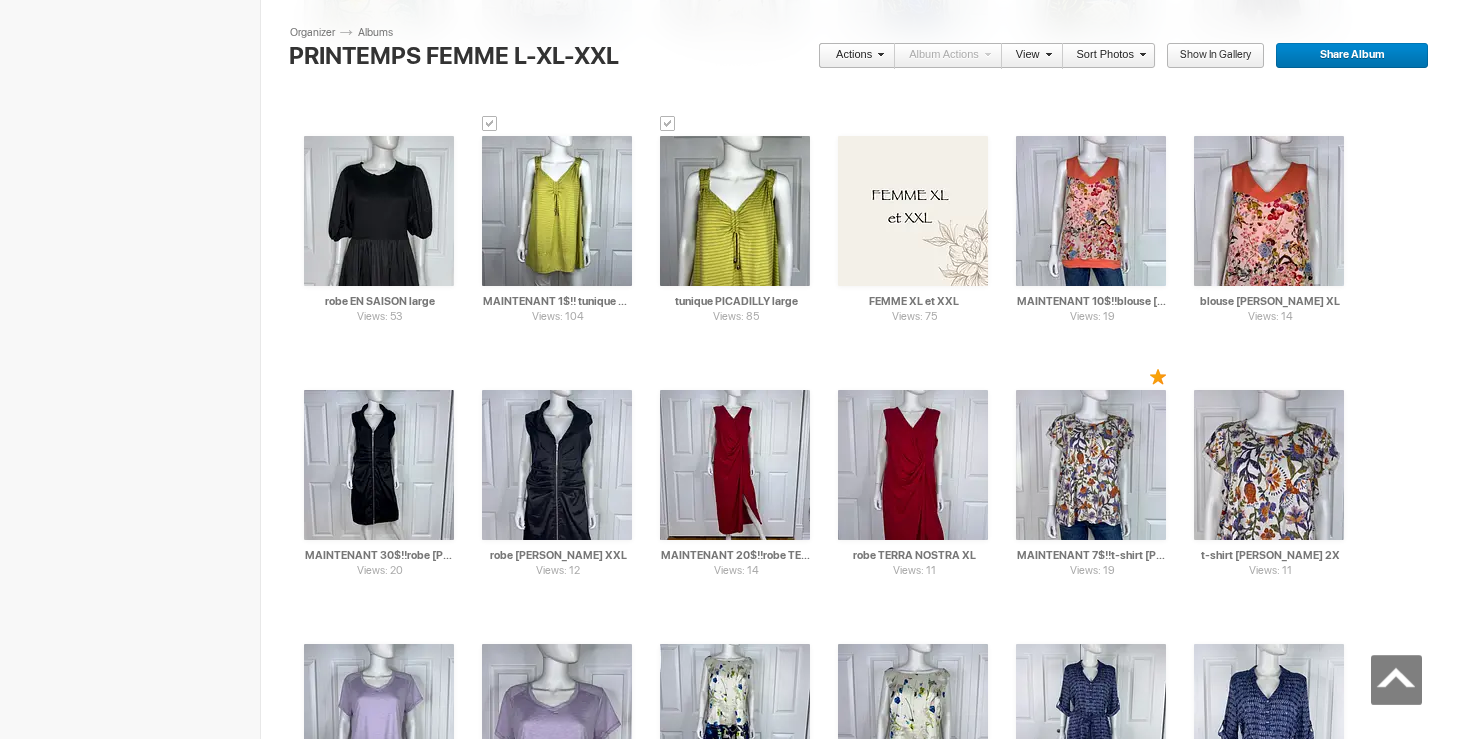 click on "Actions" at bounding box center (851, 56) 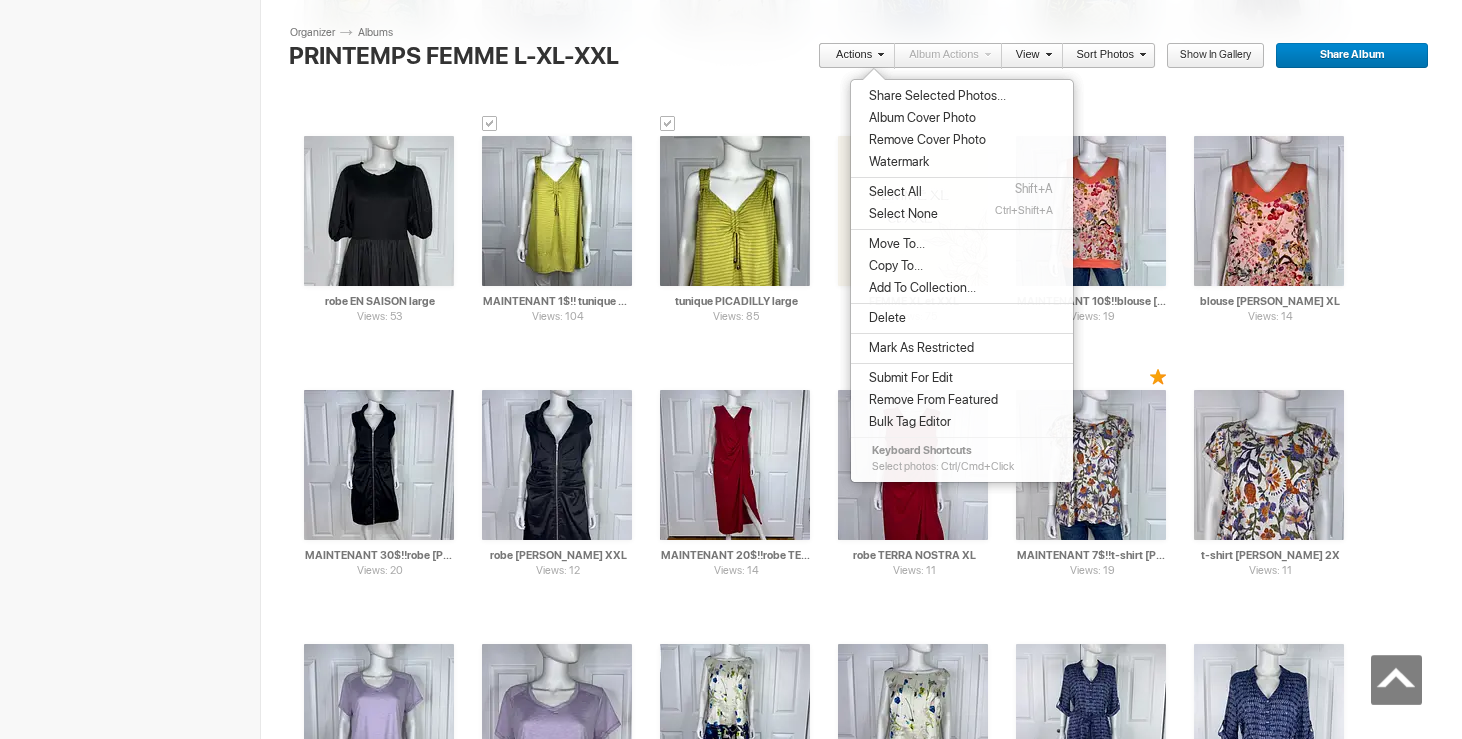click on "Move To..." at bounding box center [962, 244] 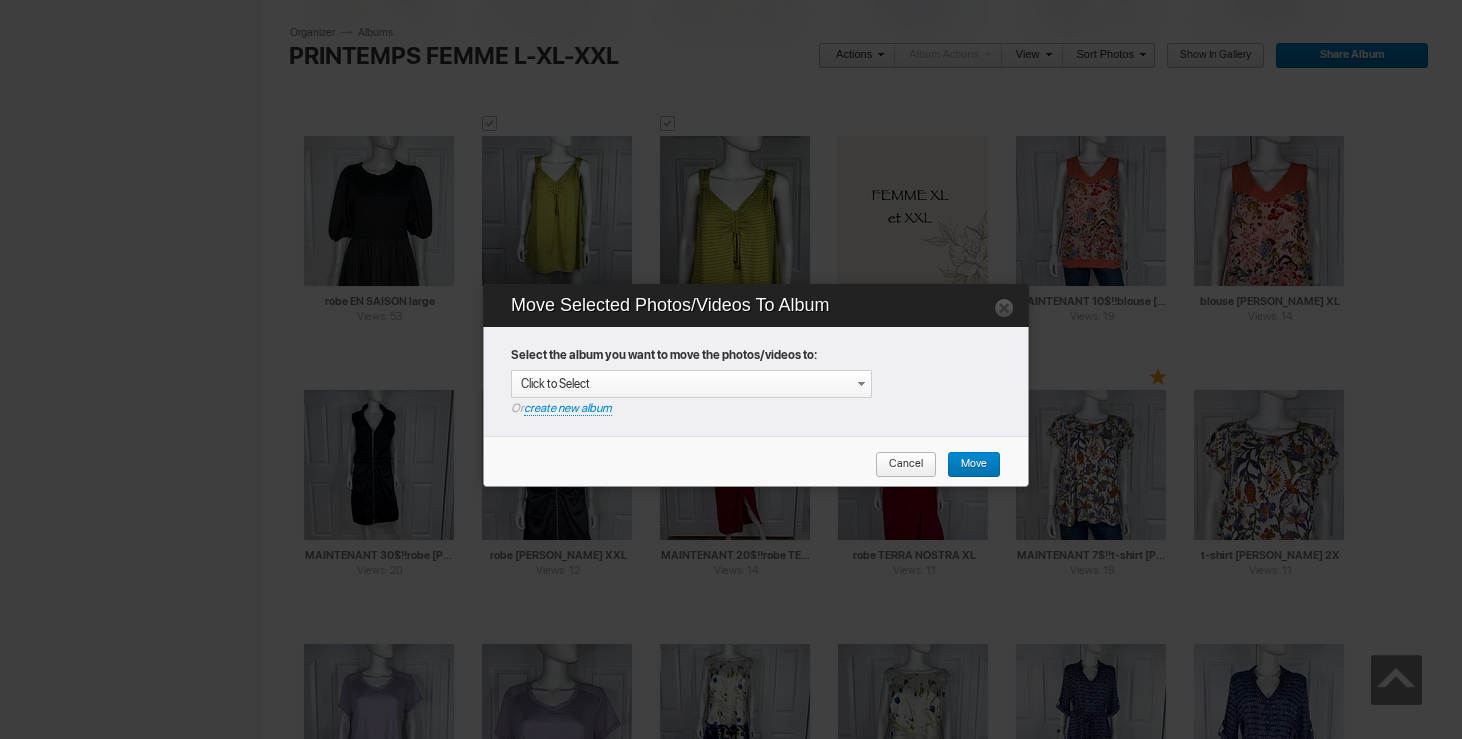 click at bounding box center (861, 384) 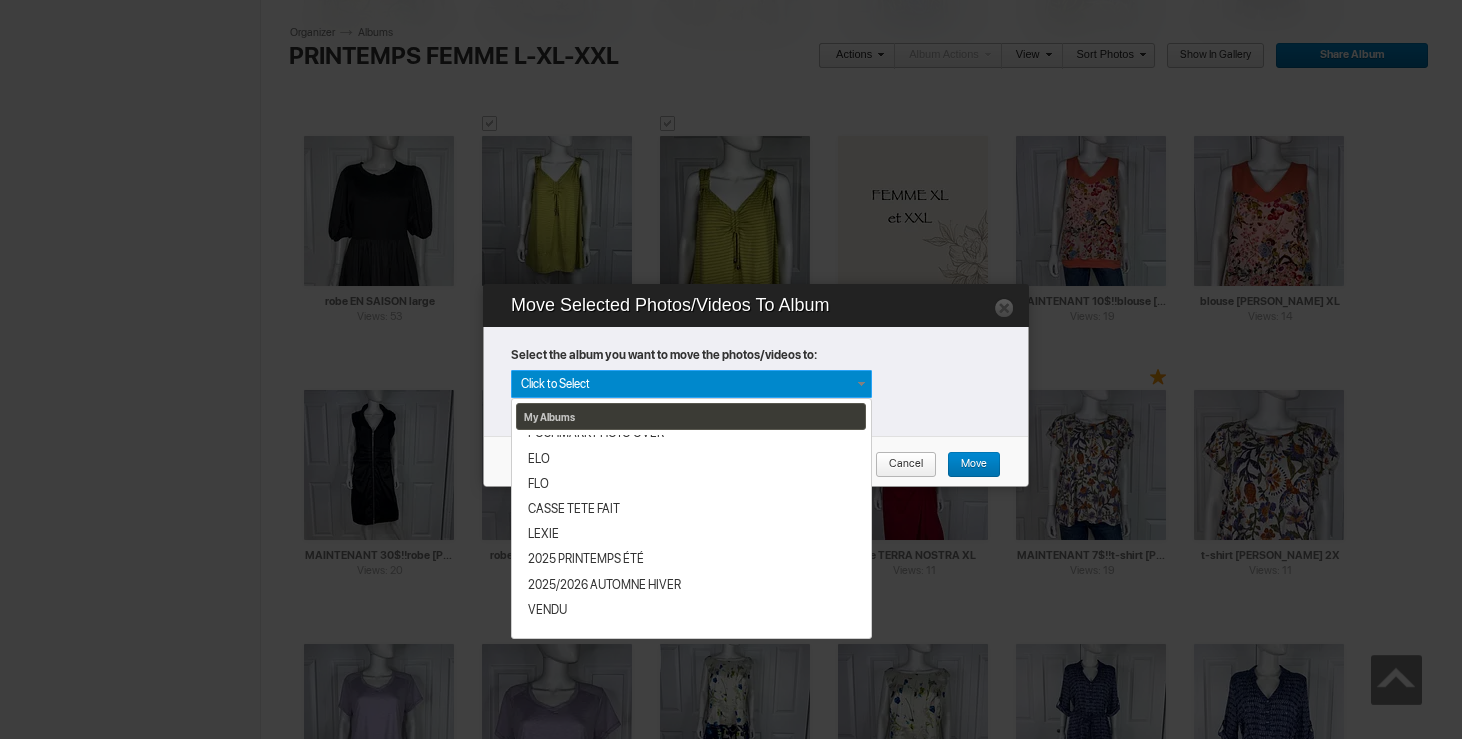 scroll, scrollTop: 340, scrollLeft: 0, axis: vertical 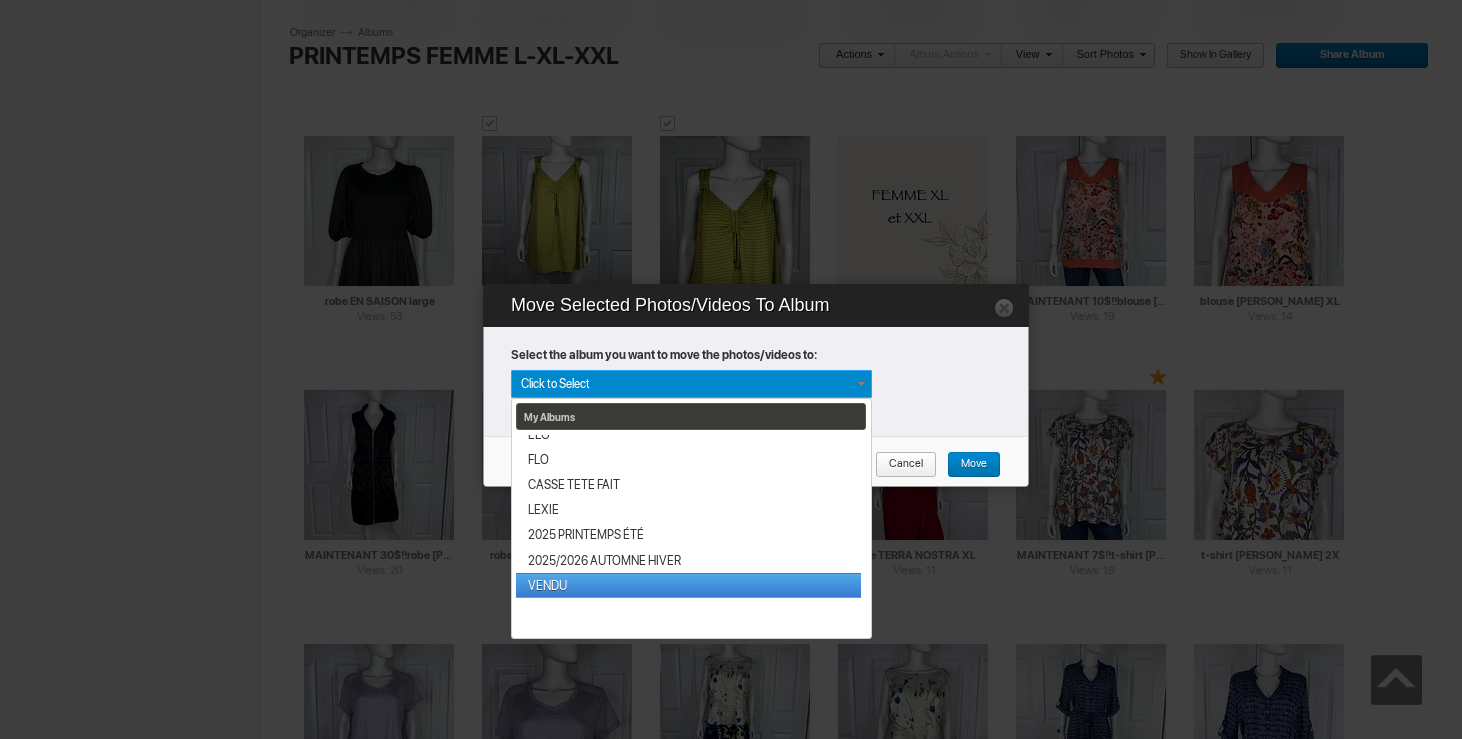 click on "VENDU" at bounding box center [688, 585] 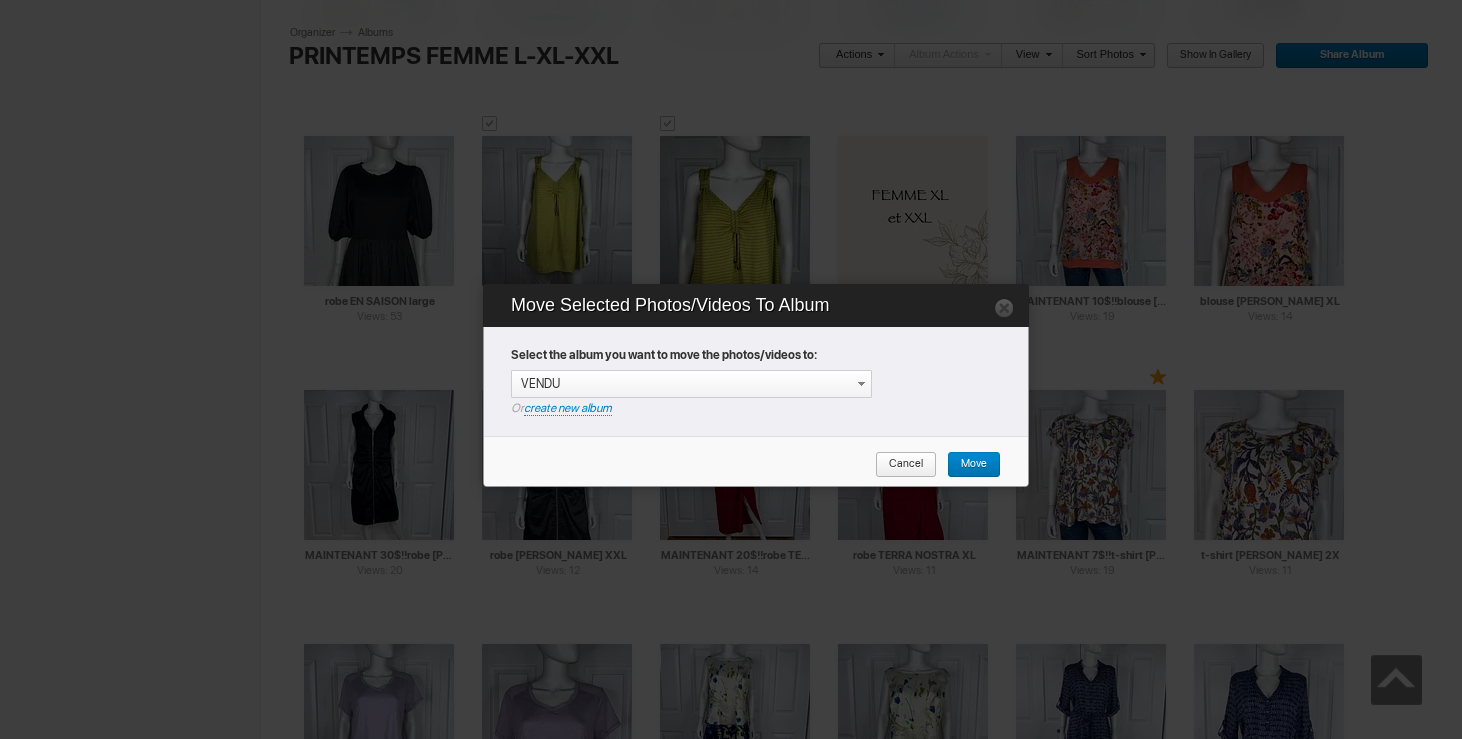 click on "Move" at bounding box center (967, 465) 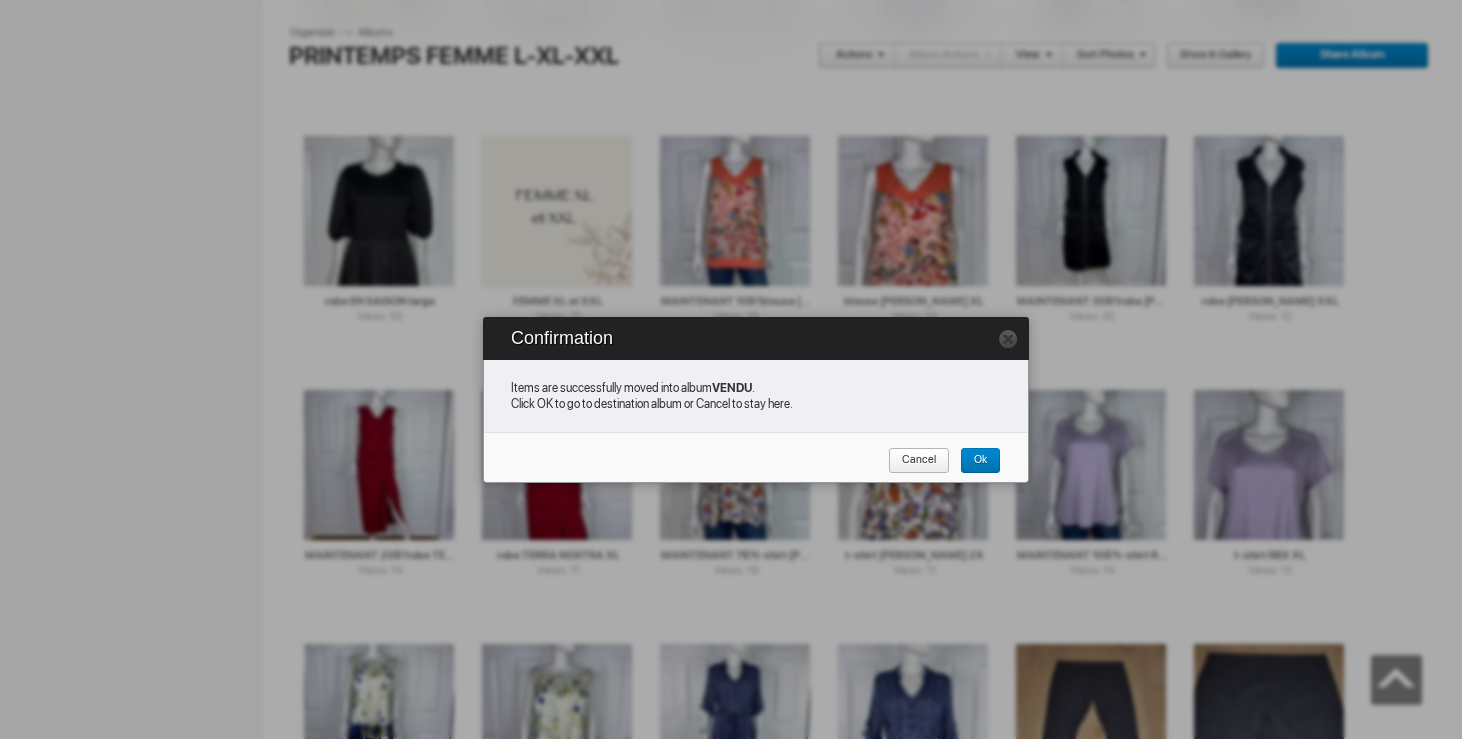 click on "Cancel" at bounding box center (912, 461) 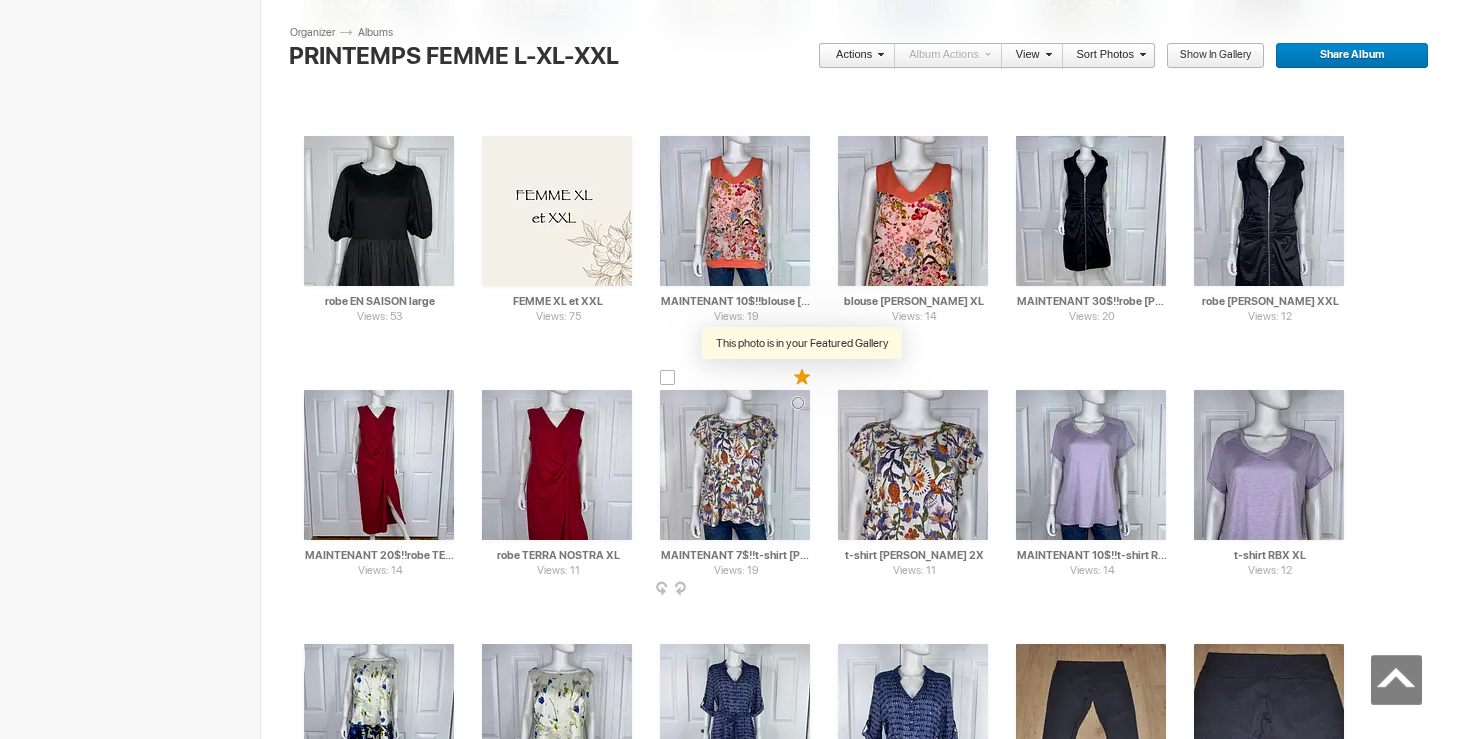 click at bounding box center (803, 377) 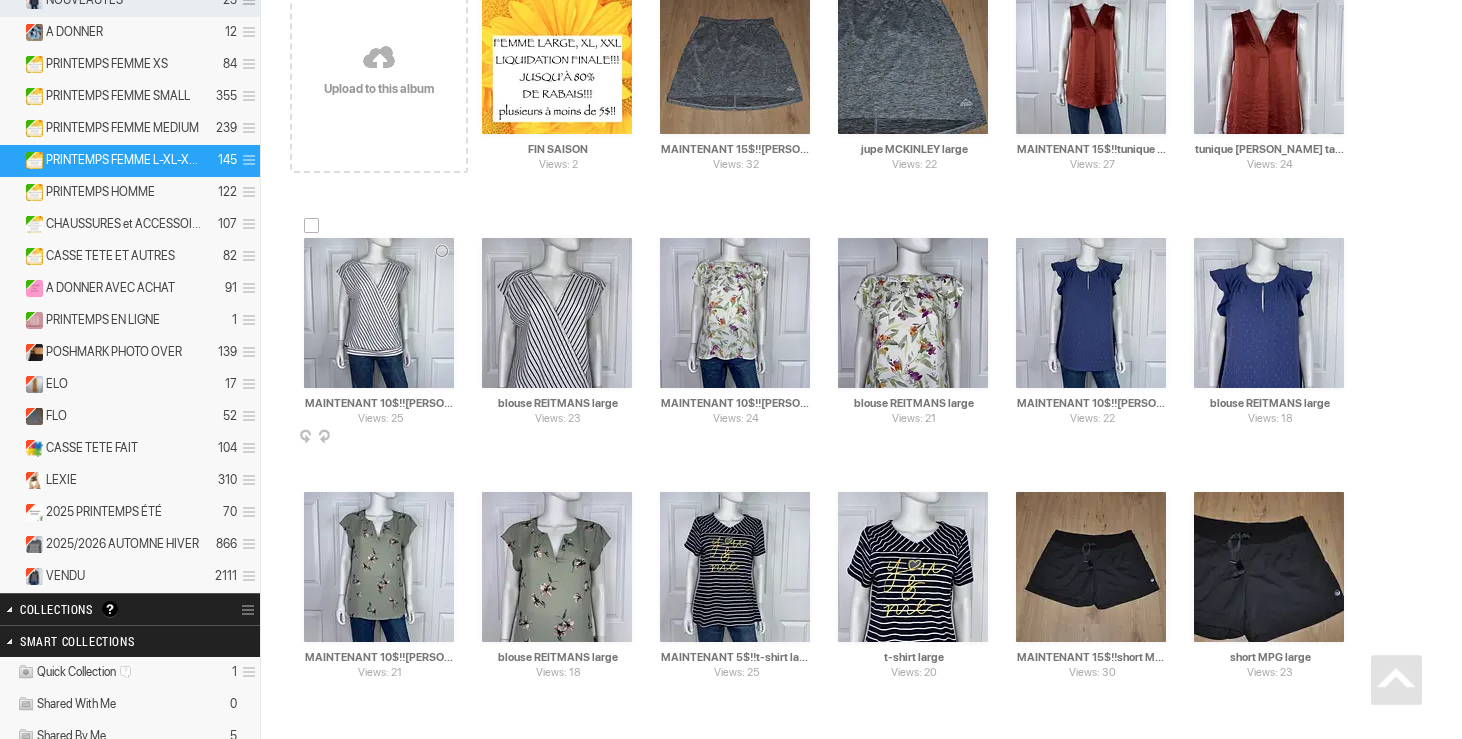 scroll, scrollTop: 0, scrollLeft: 0, axis: both 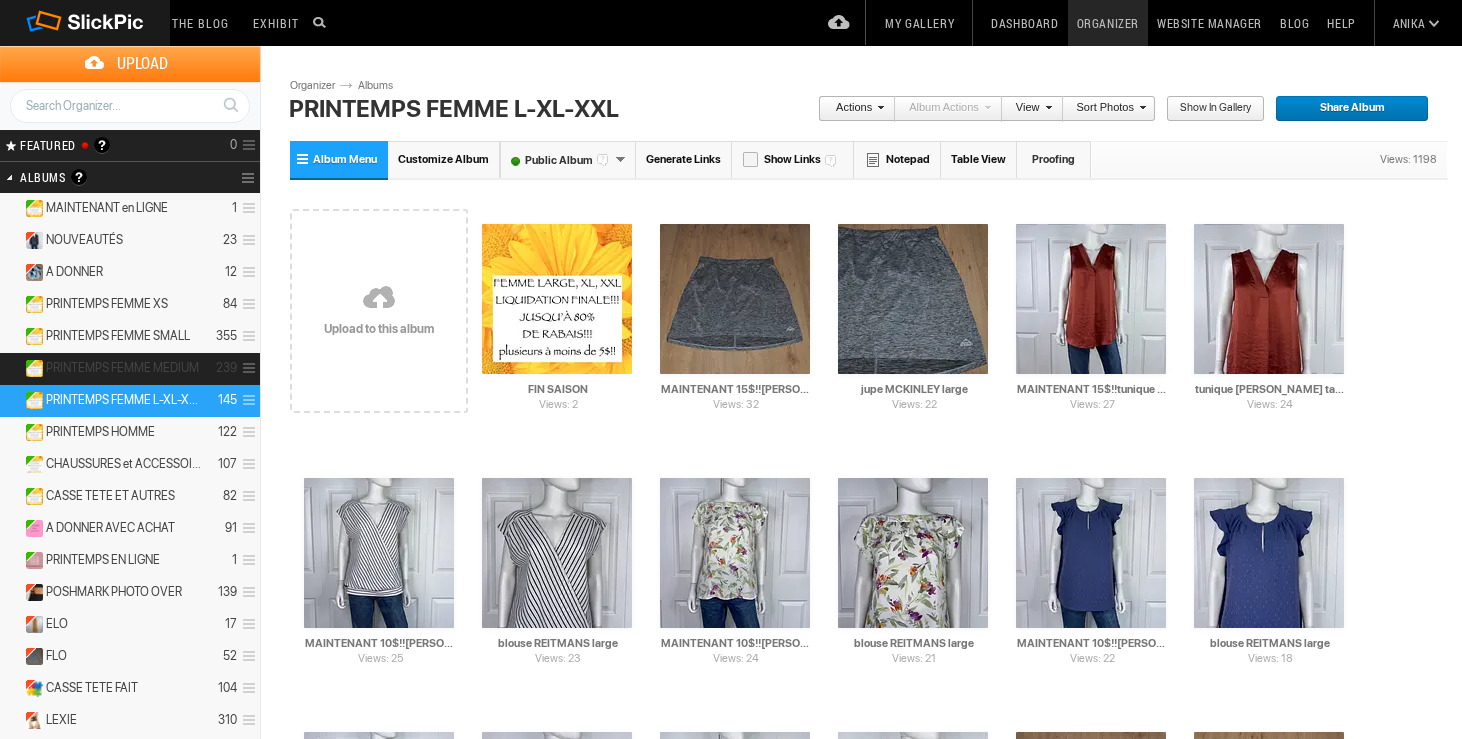 click on "PRINTEMPS FEMME MEDIUM" at bounding box center (122, 368) 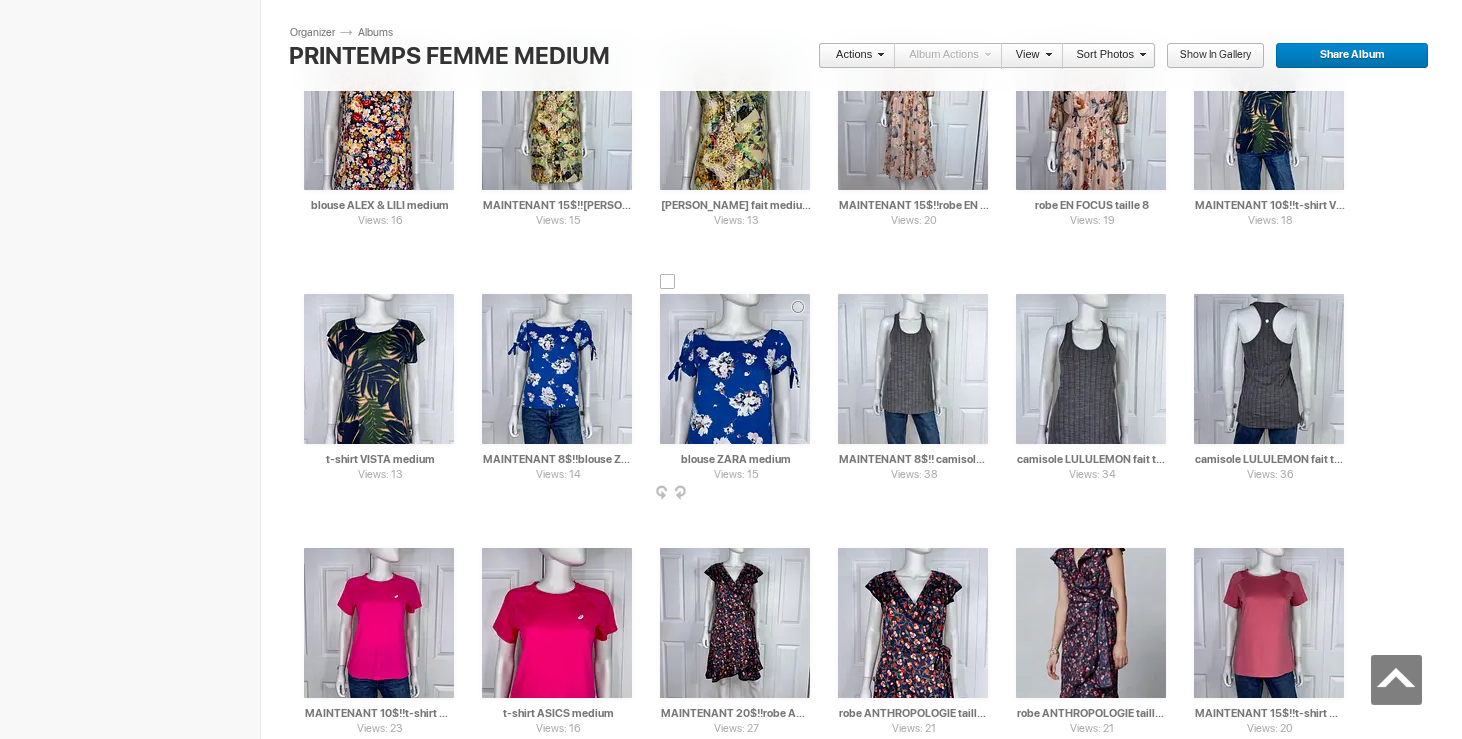 scroll, scrollTop: 1235, scrollLeft: 0, axis: vertical 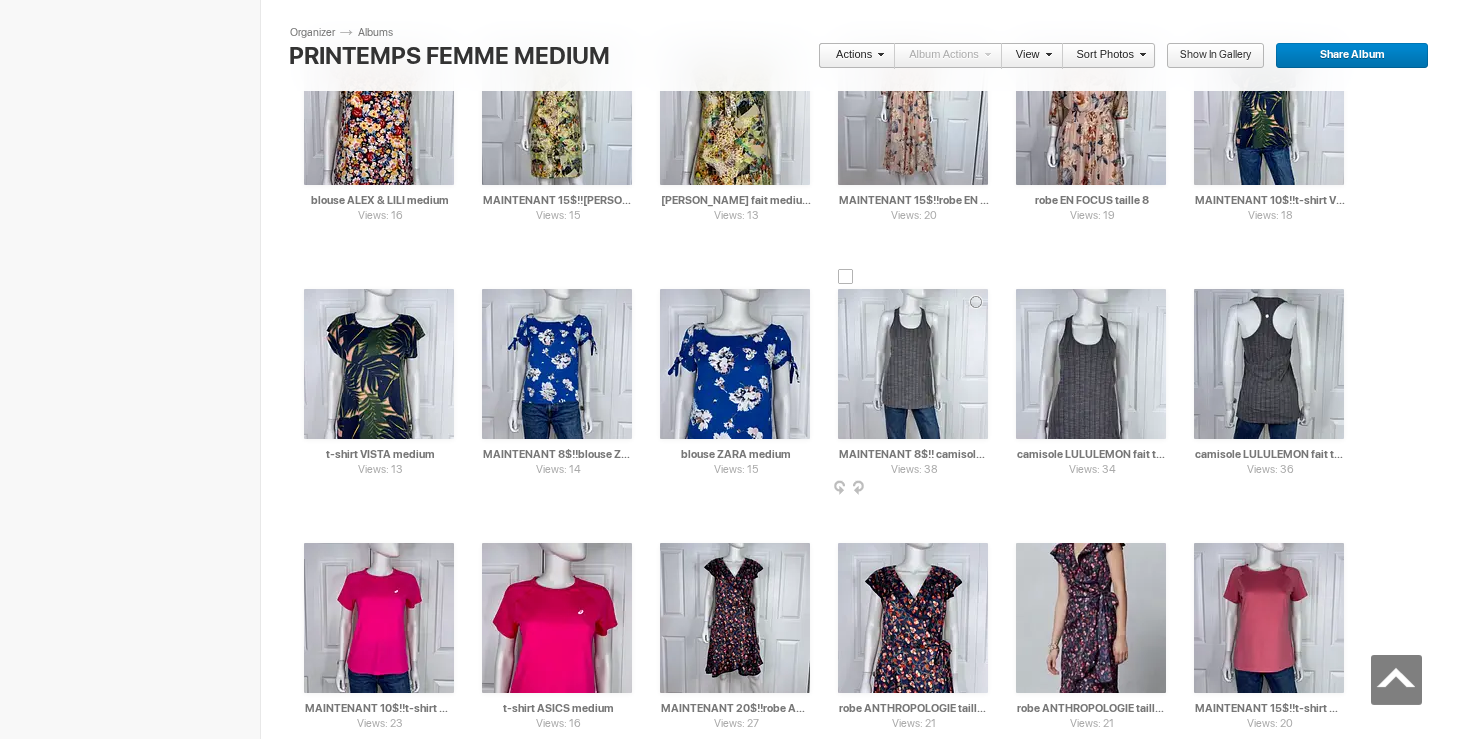 click at bounding box center [846, 277] 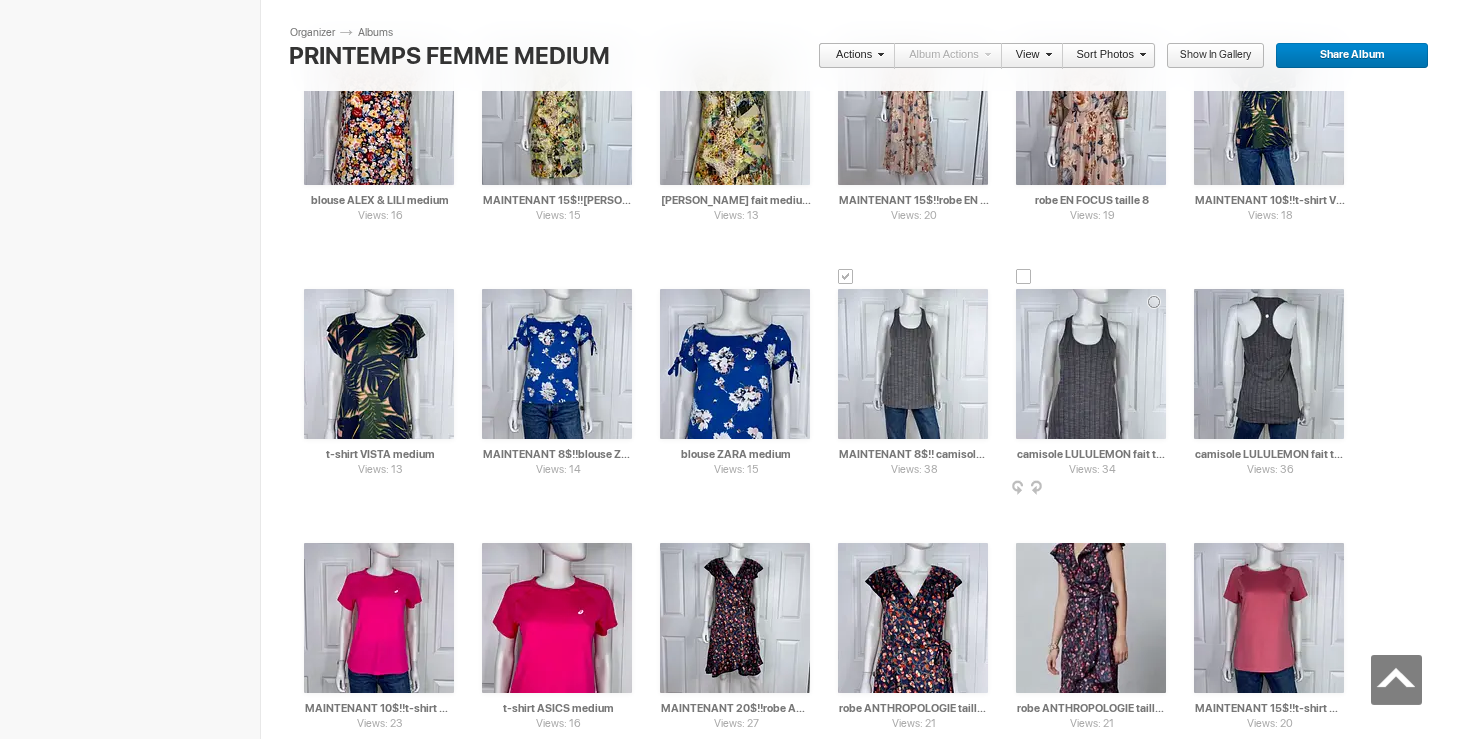 click at bounding box center (1024, 277) 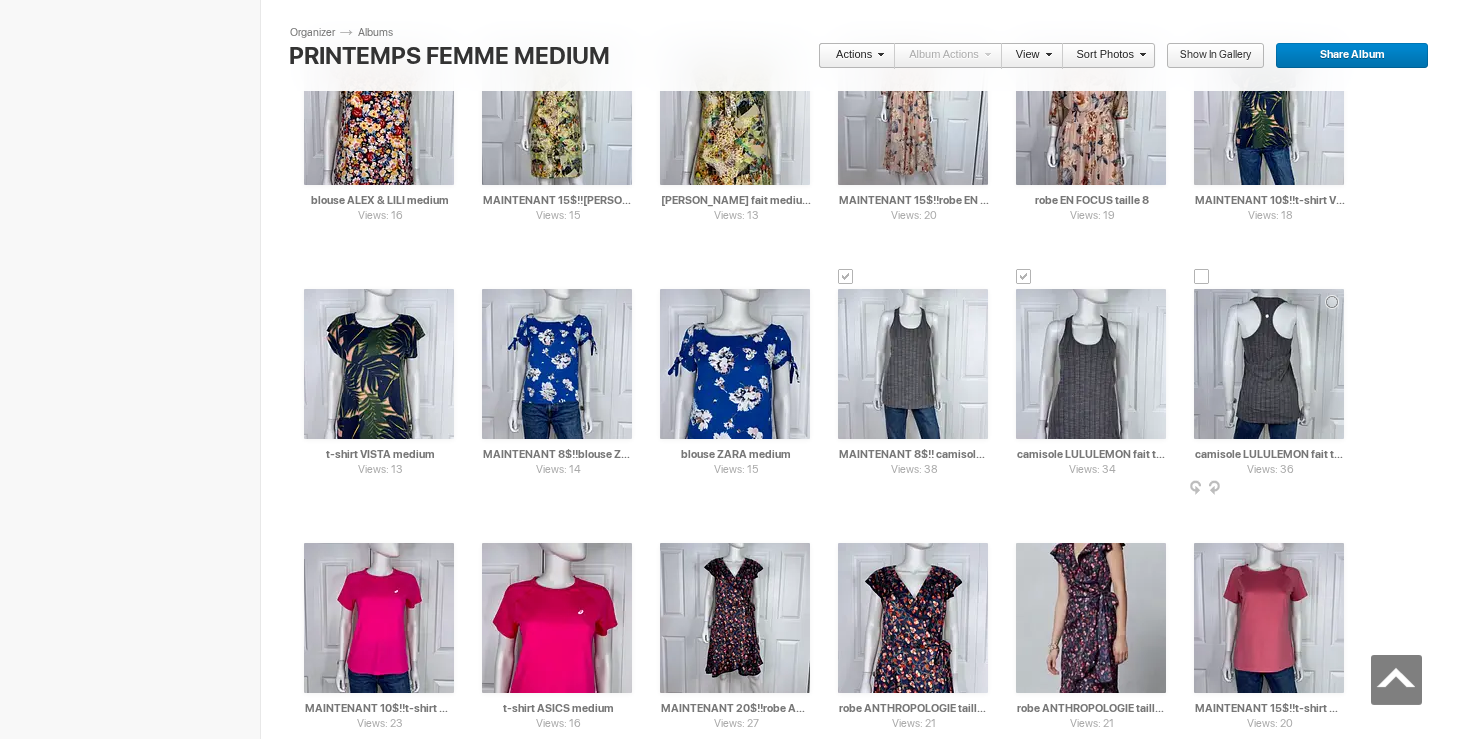 click at bounding box center (1202, 277) 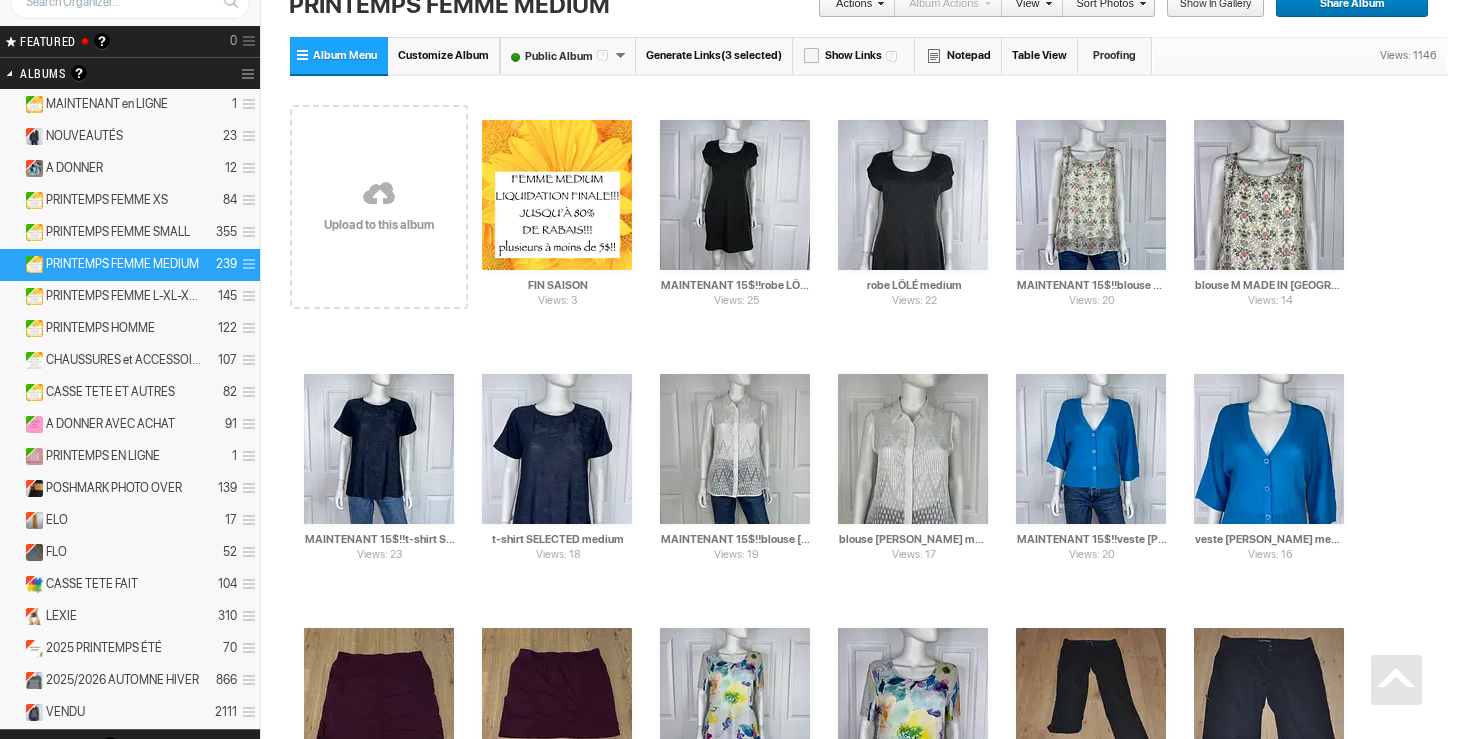 scroll, scrollTop: 0, scrollLeft: 0, axis: both 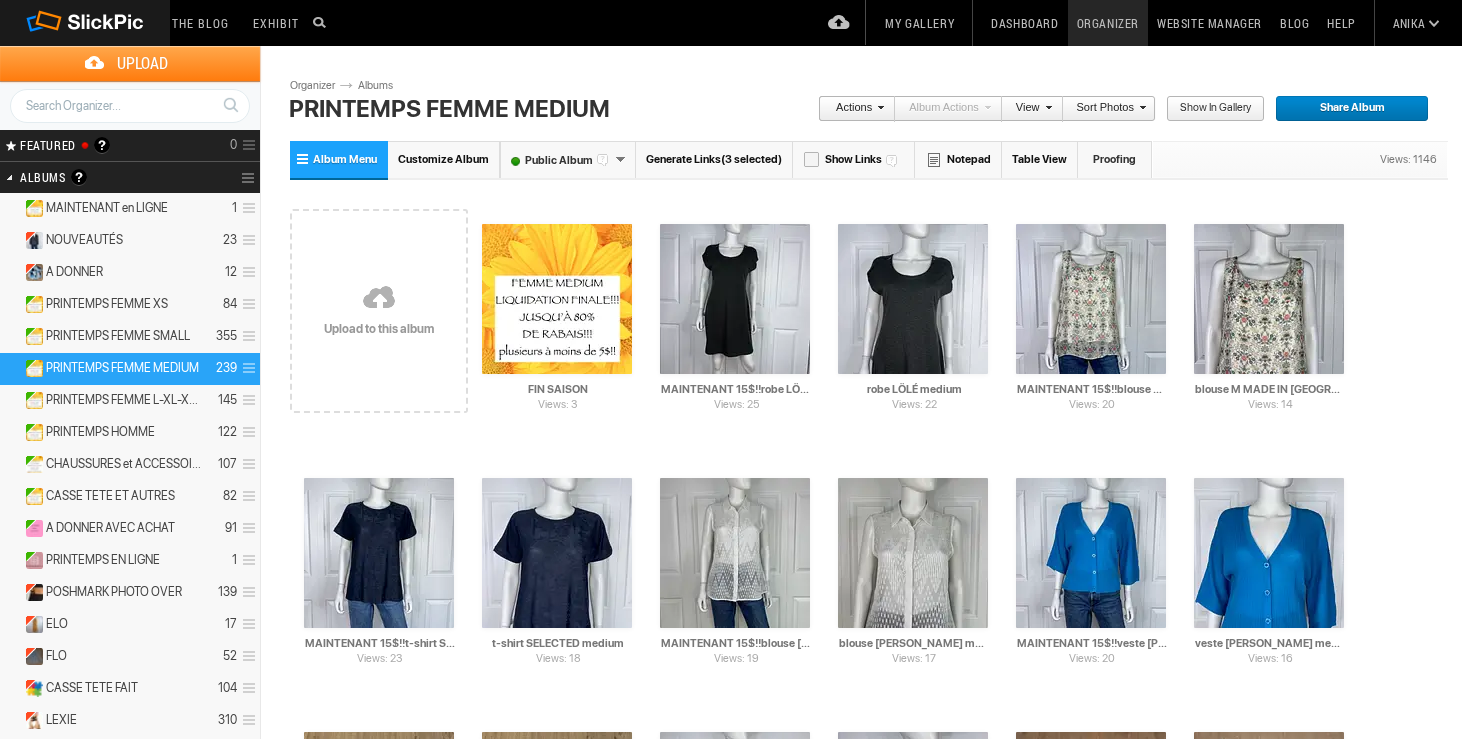 click on "Actions" at bounding box center (851, 109) 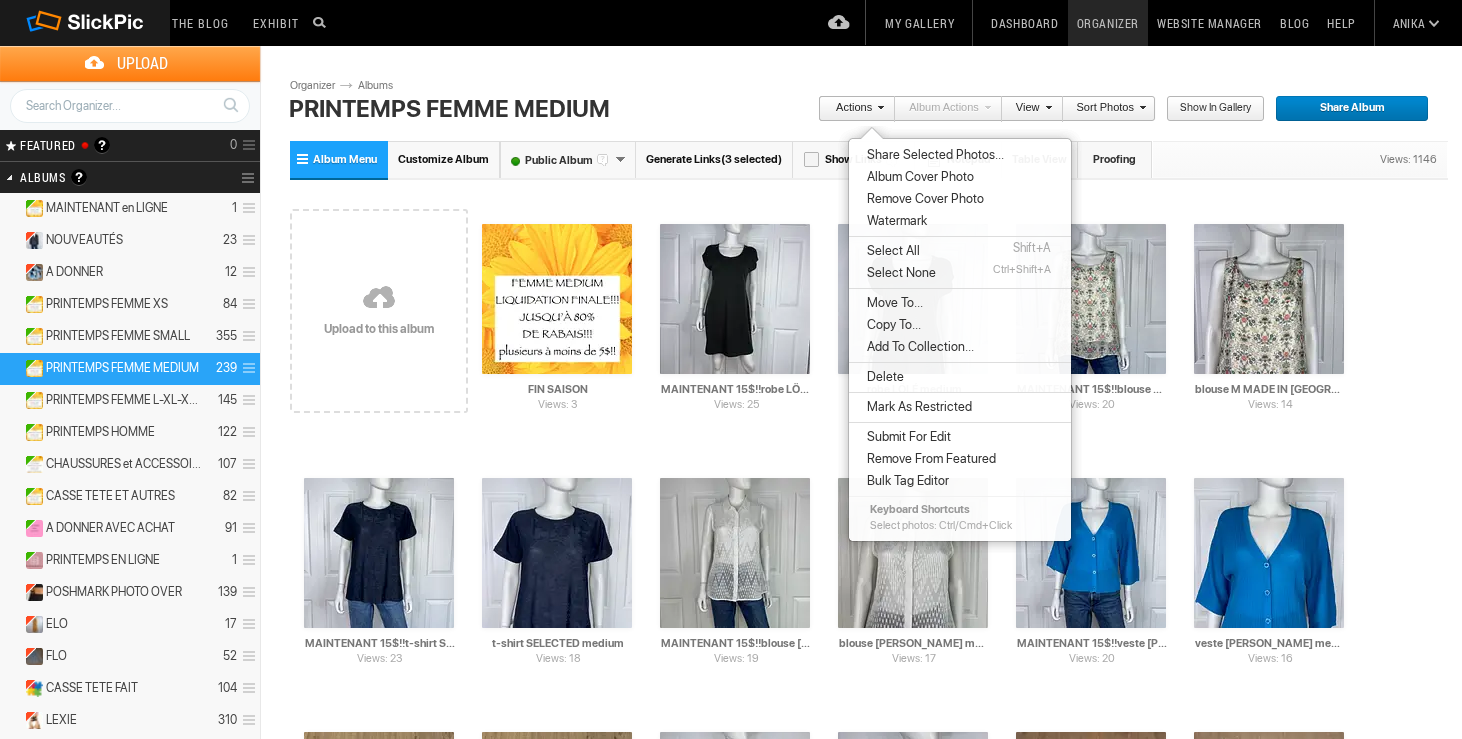 click on "Move To..." at bounding box center (892, 303) 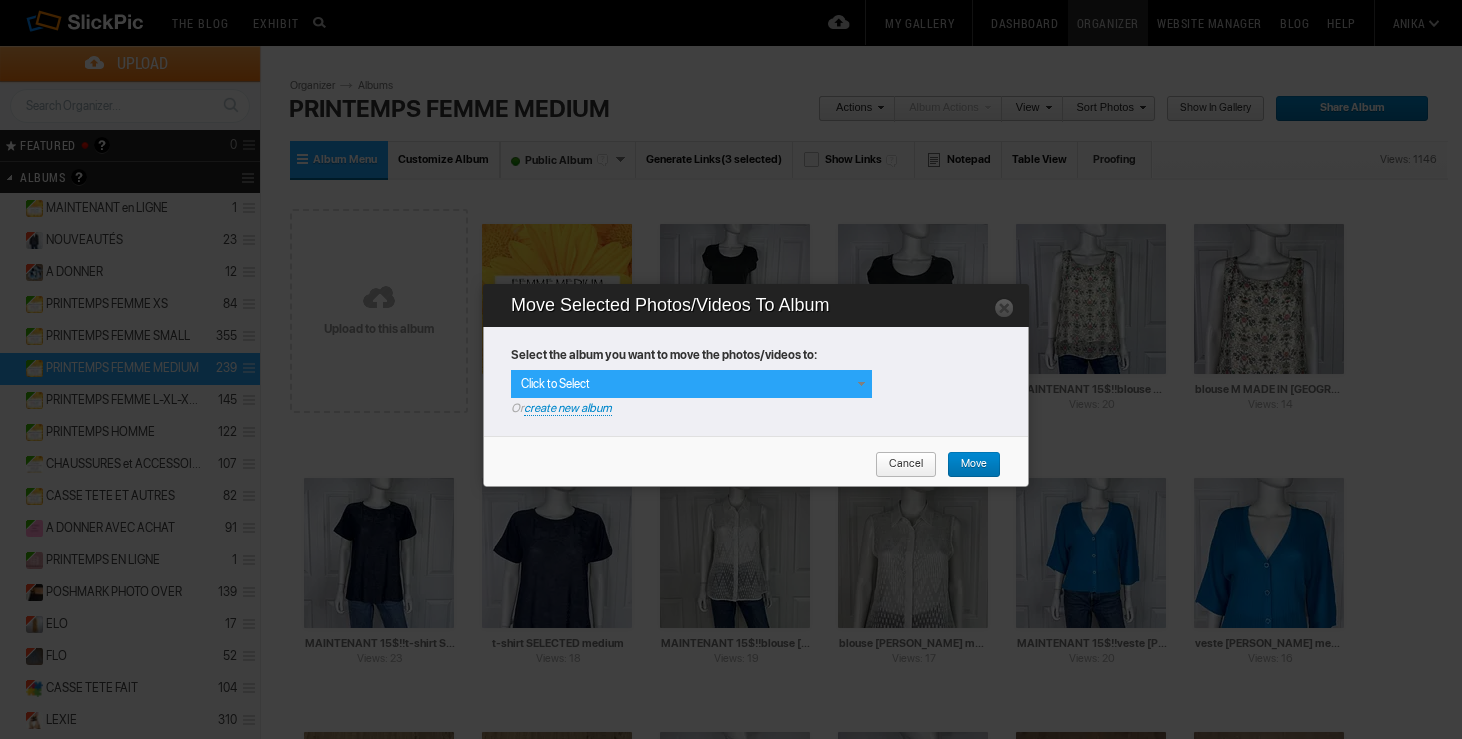 click at bounding box center (861, 384) 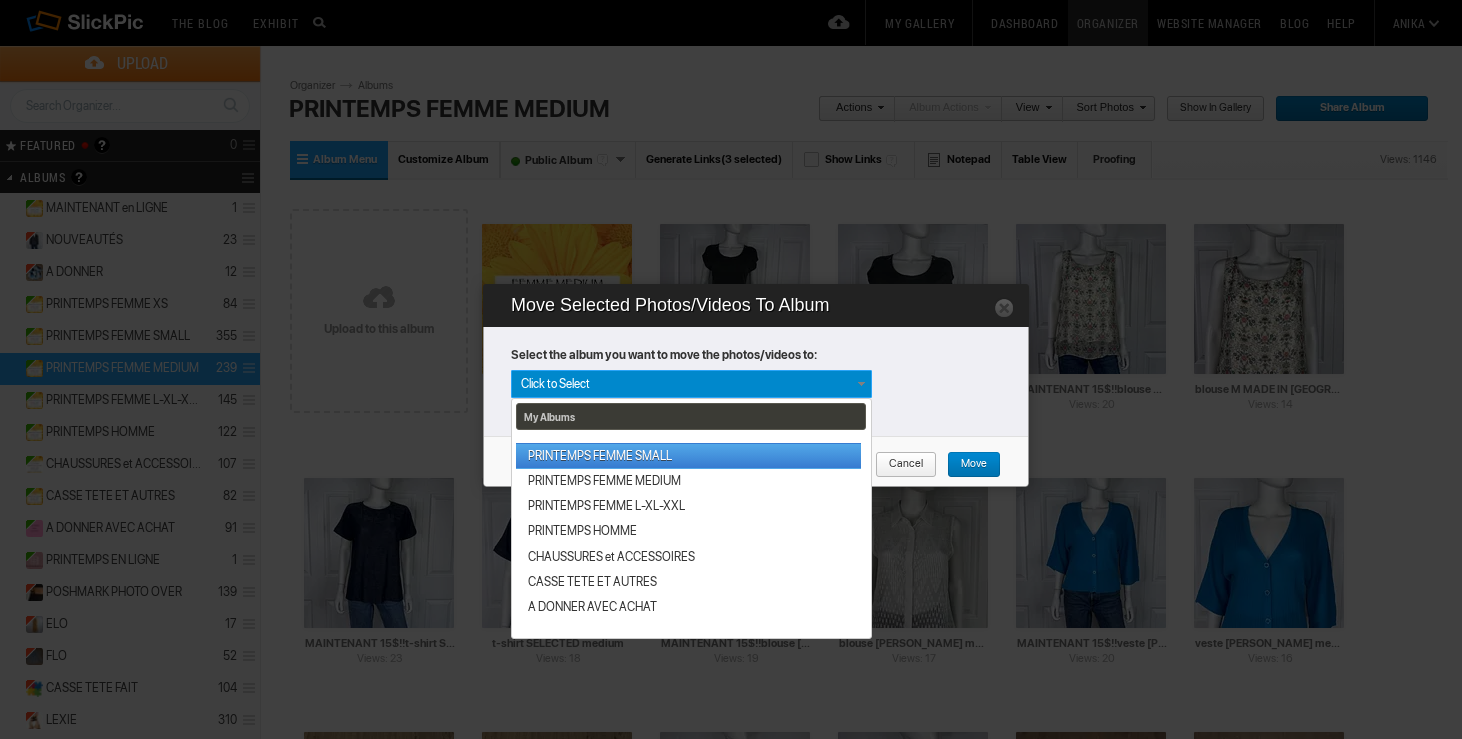 scroll, scrollTop: 340, scrollLeft: 0, axis: vertical 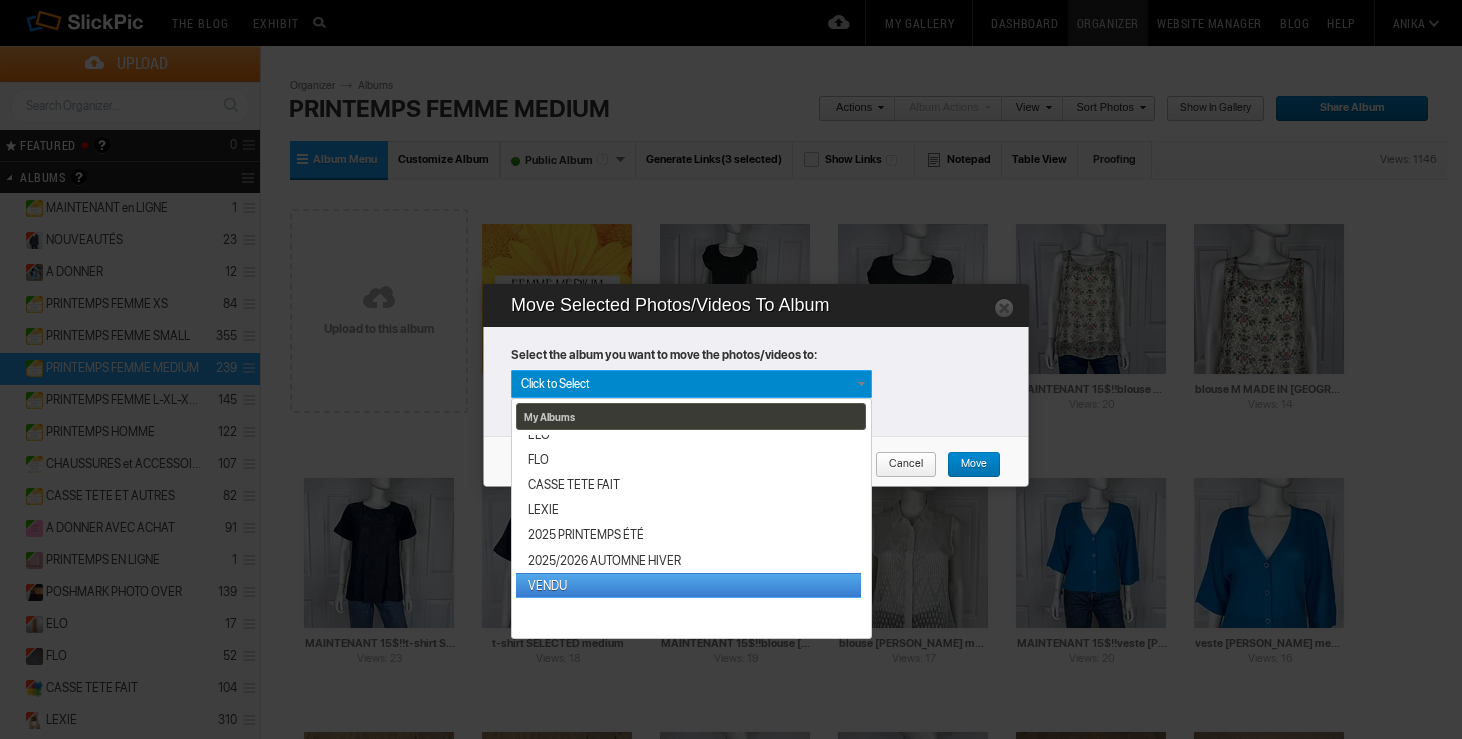 click on "VENDU" at bounding box center [688, 585] 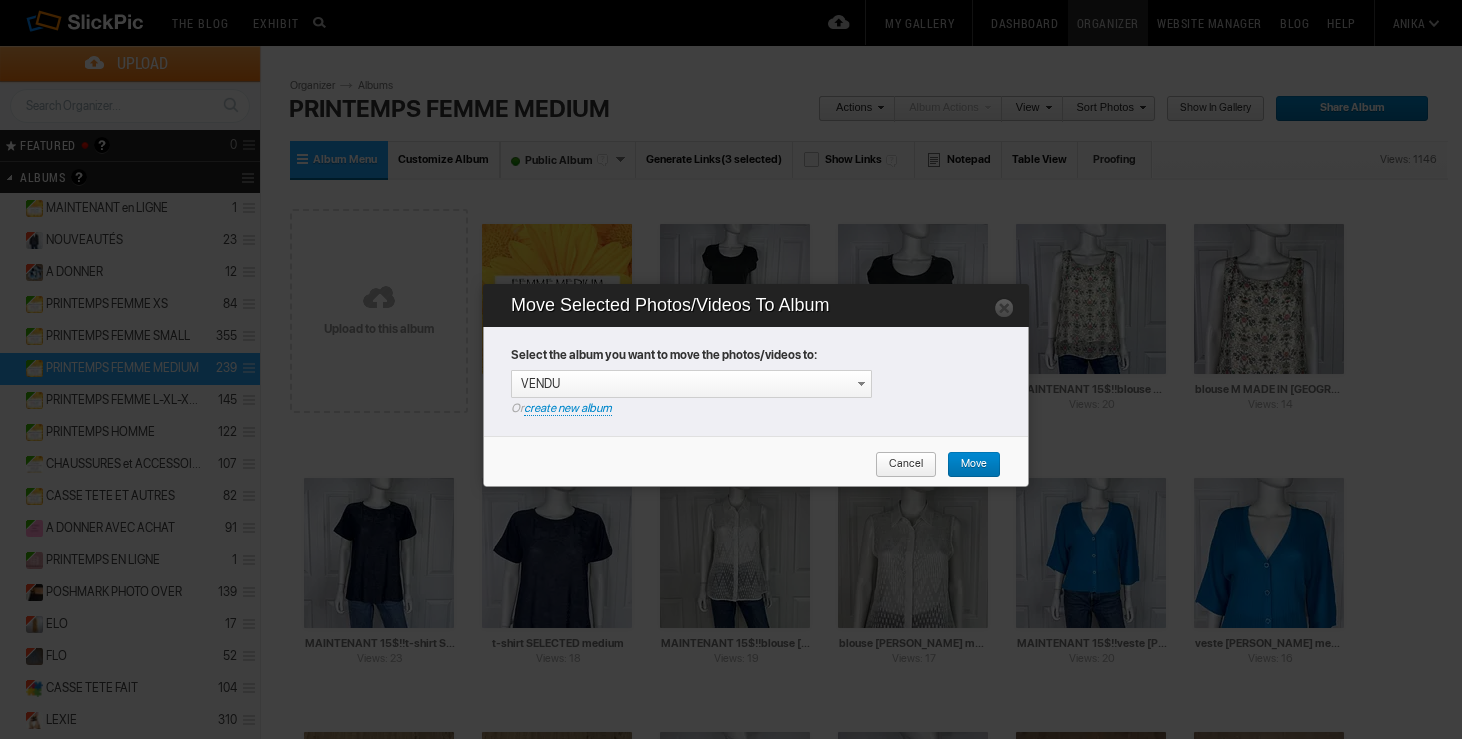 click on "Move" at bounding box center (967, 465) 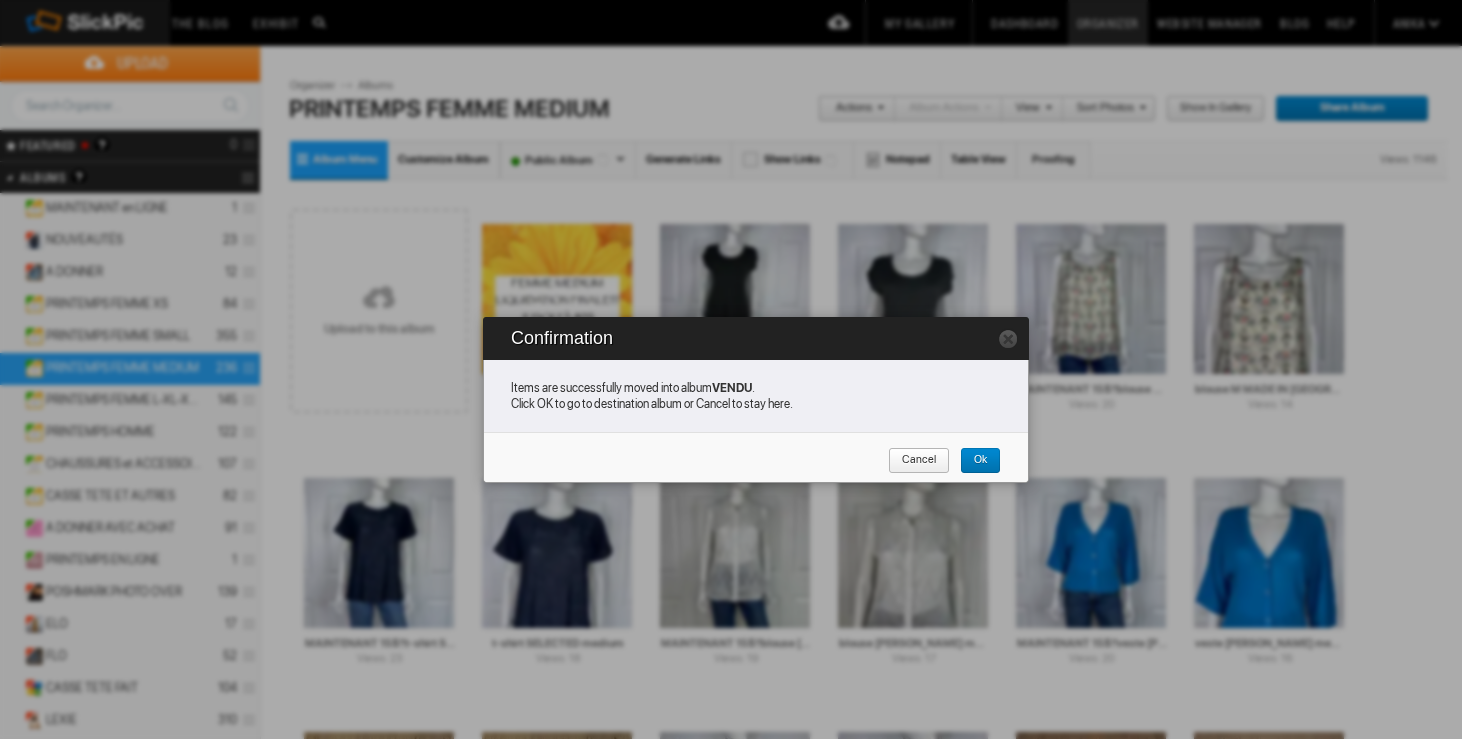 click on "Cancel" at bounding box center (919, 461) 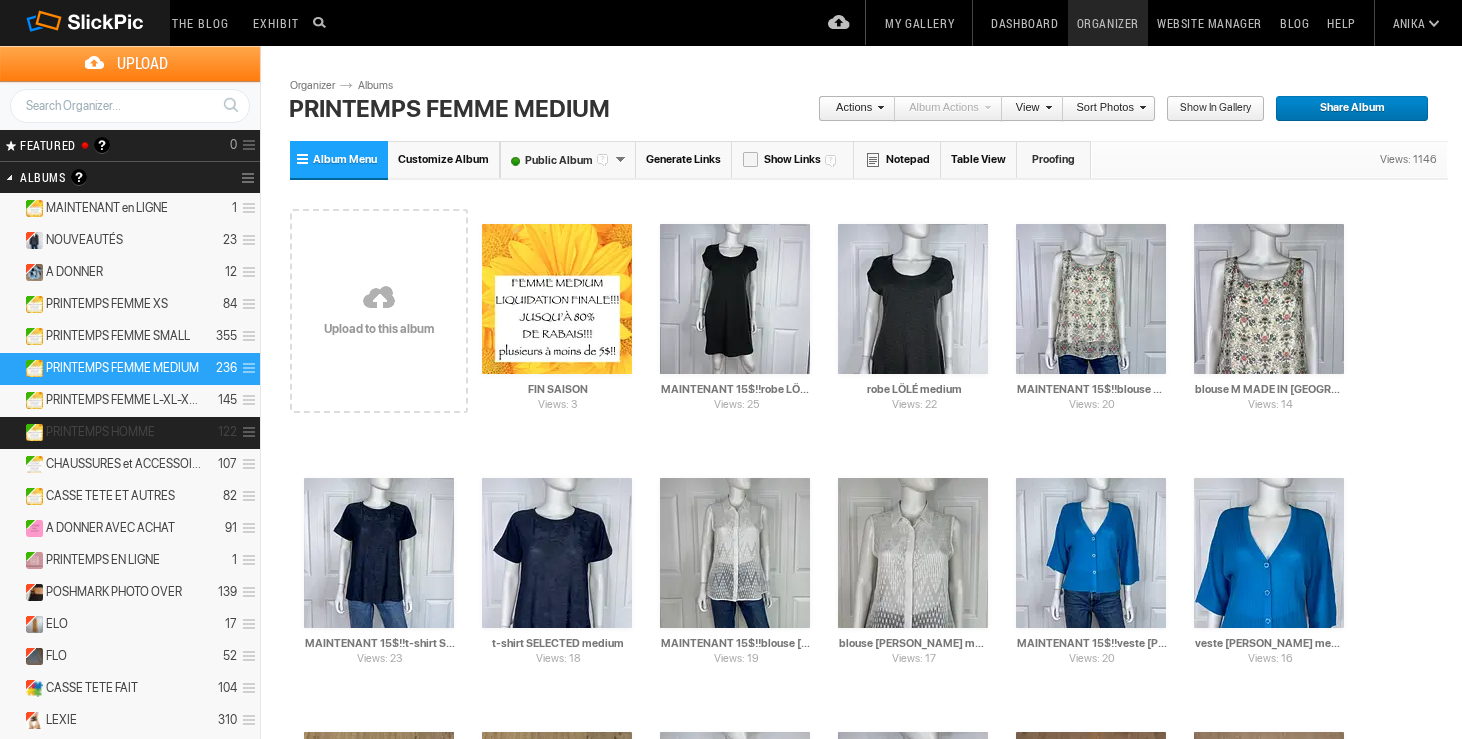 click on "PRINTEMPS HOMME" at bounding box center [100, 432] 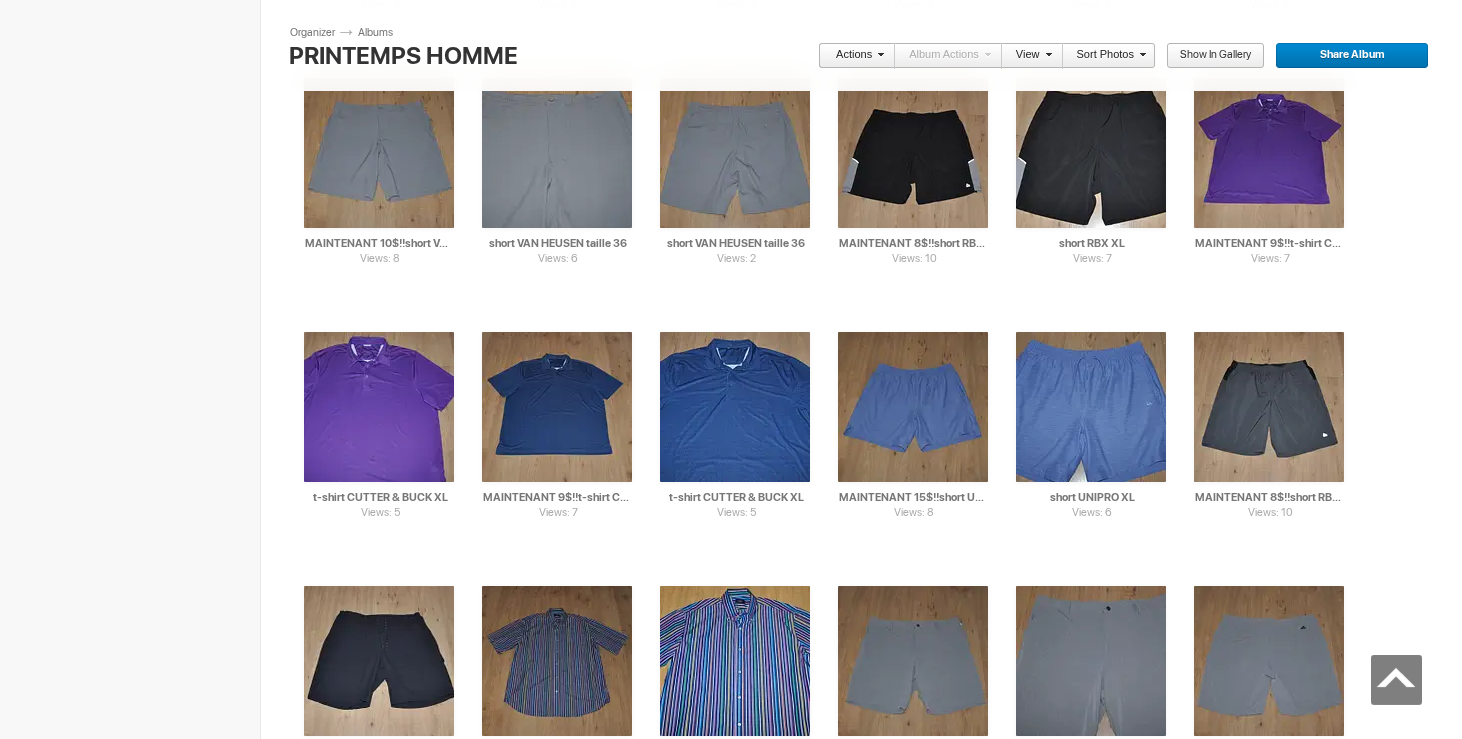 scroll, scrollTop: 3407, scrollLeft: 0, axis: vertical 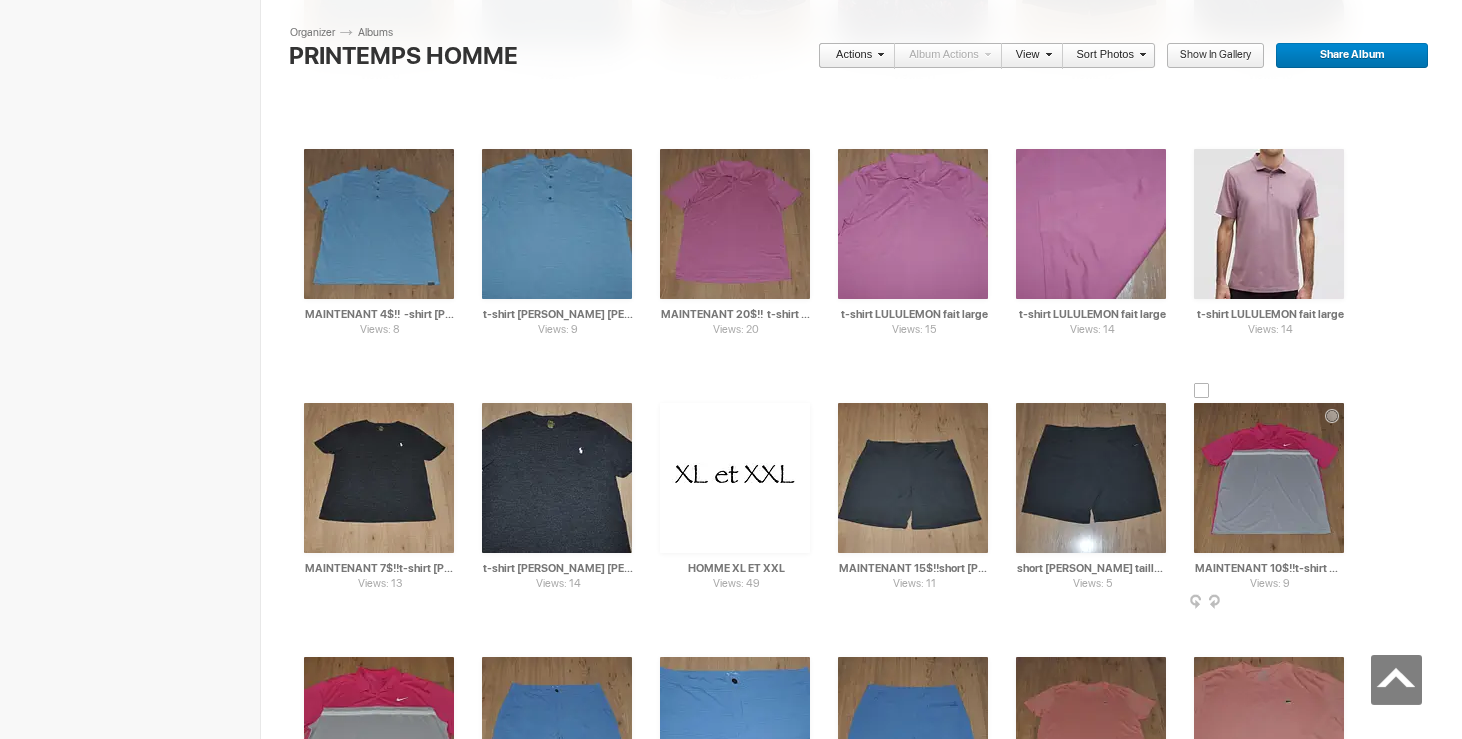 click at bounding box center [1269, 478] 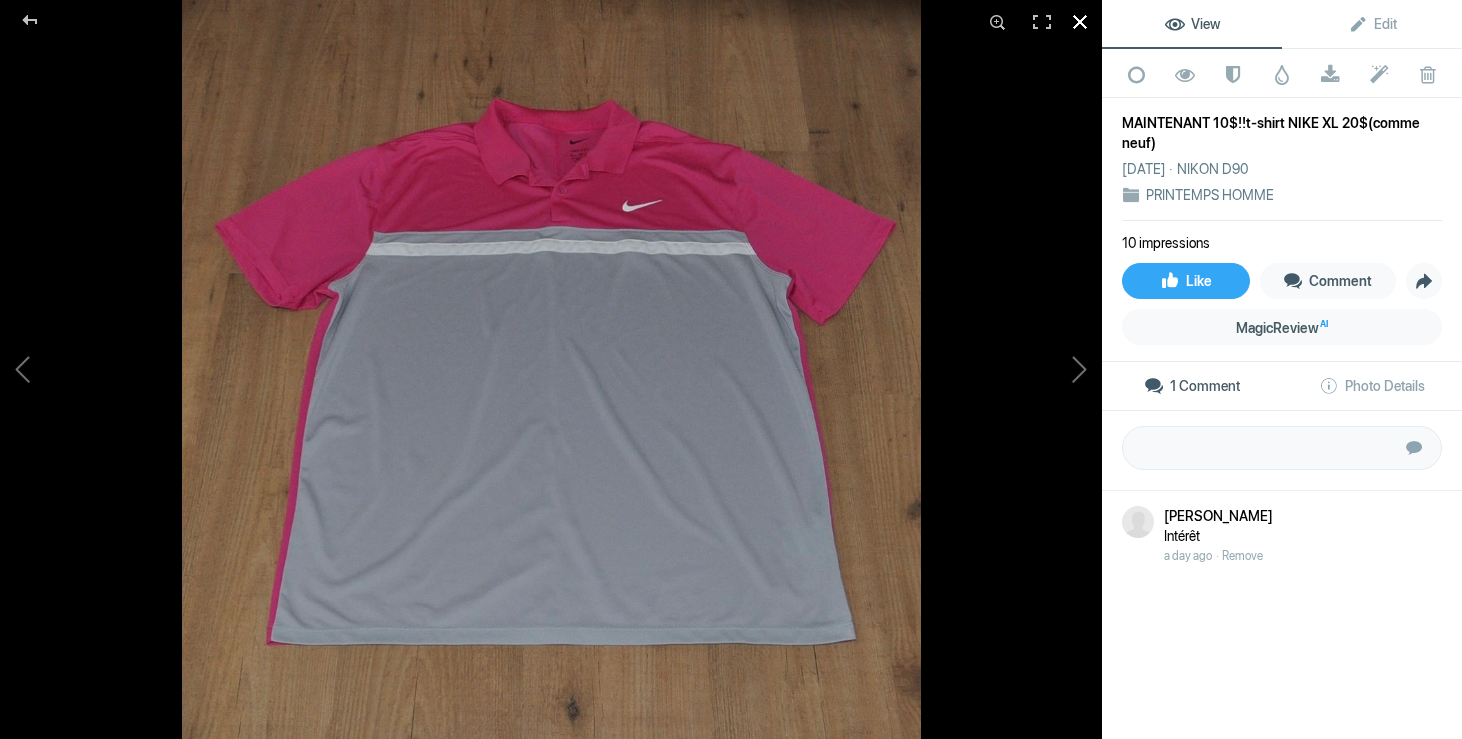 click 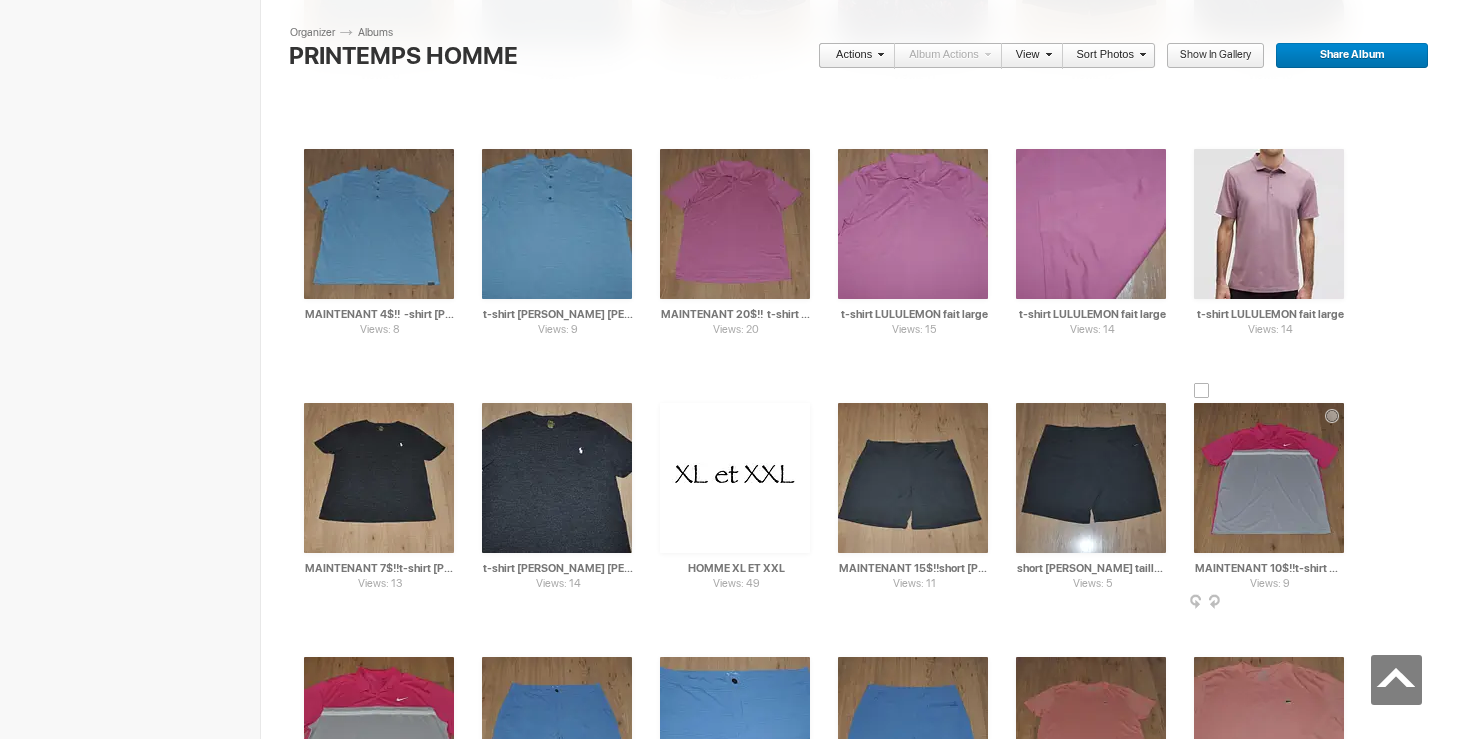 click at bounding box center (1202, 391) 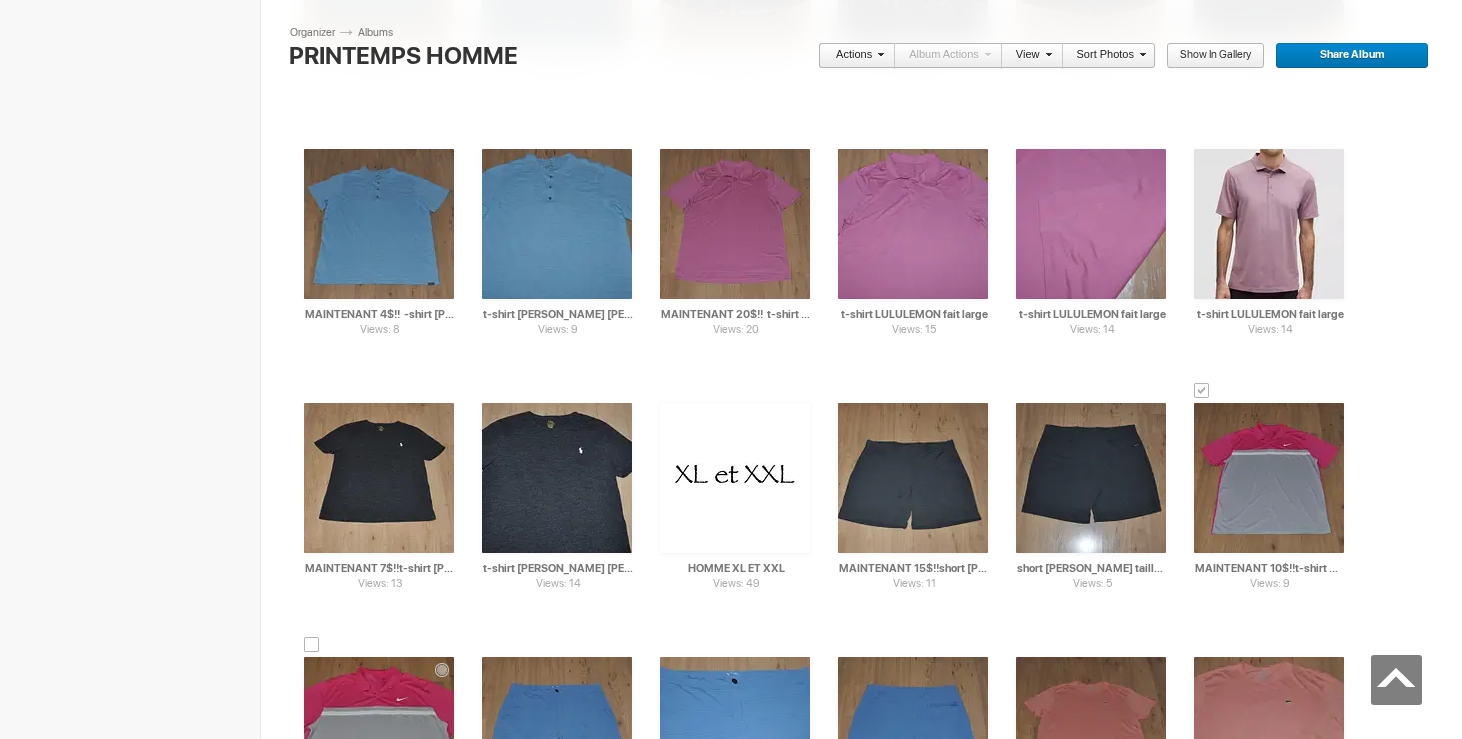 click at bounding box center (312, 645) 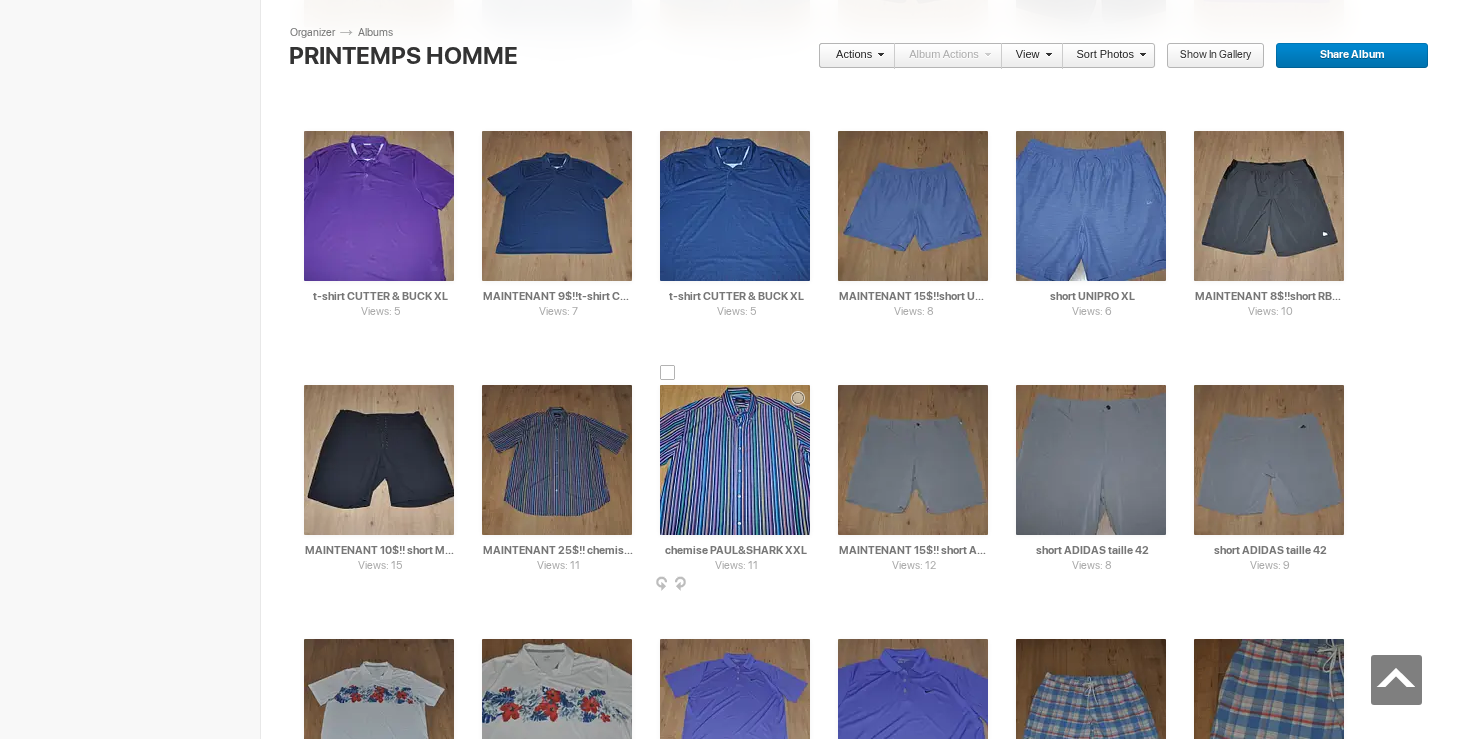 scroll, scrollTop: 4456, scrollLeft: 0, axis: vertical 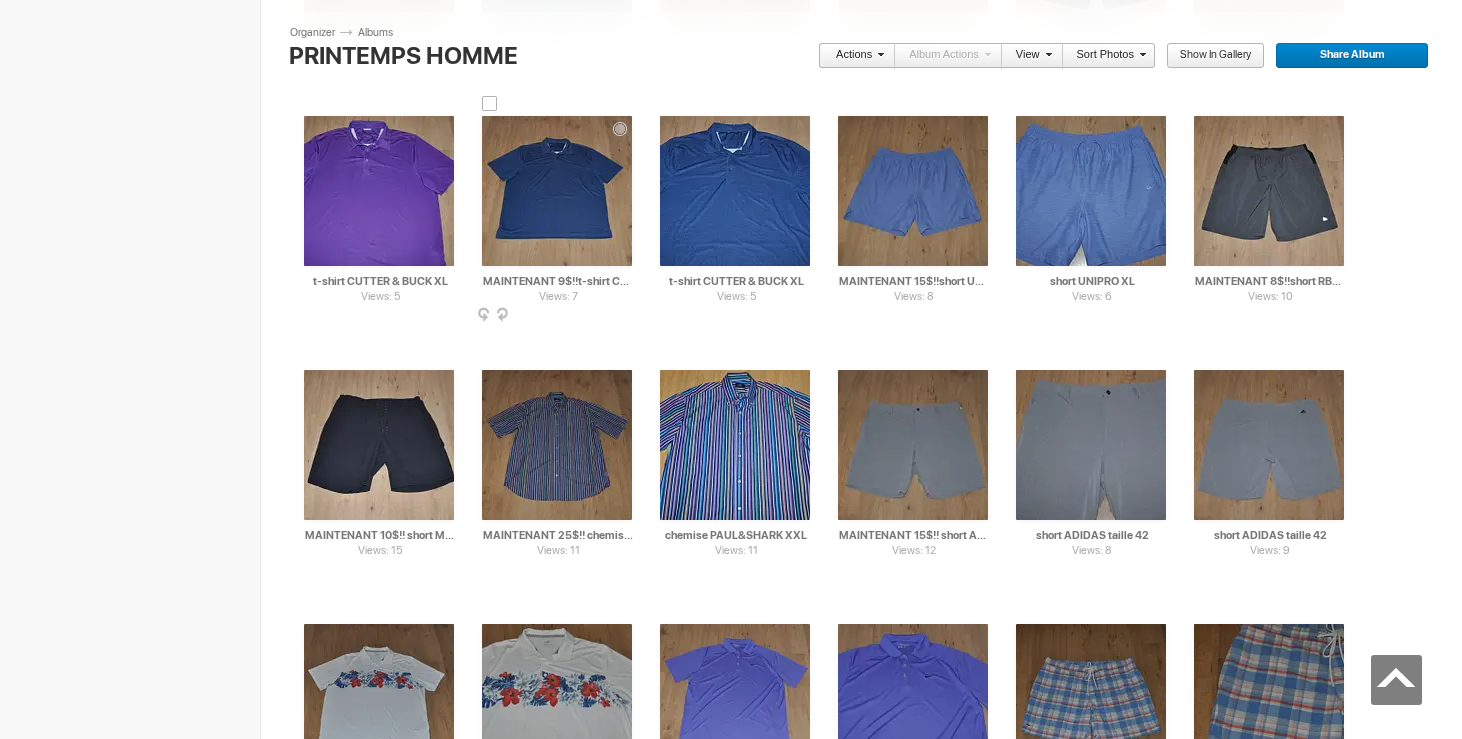 click at bounding box center (490, 104) 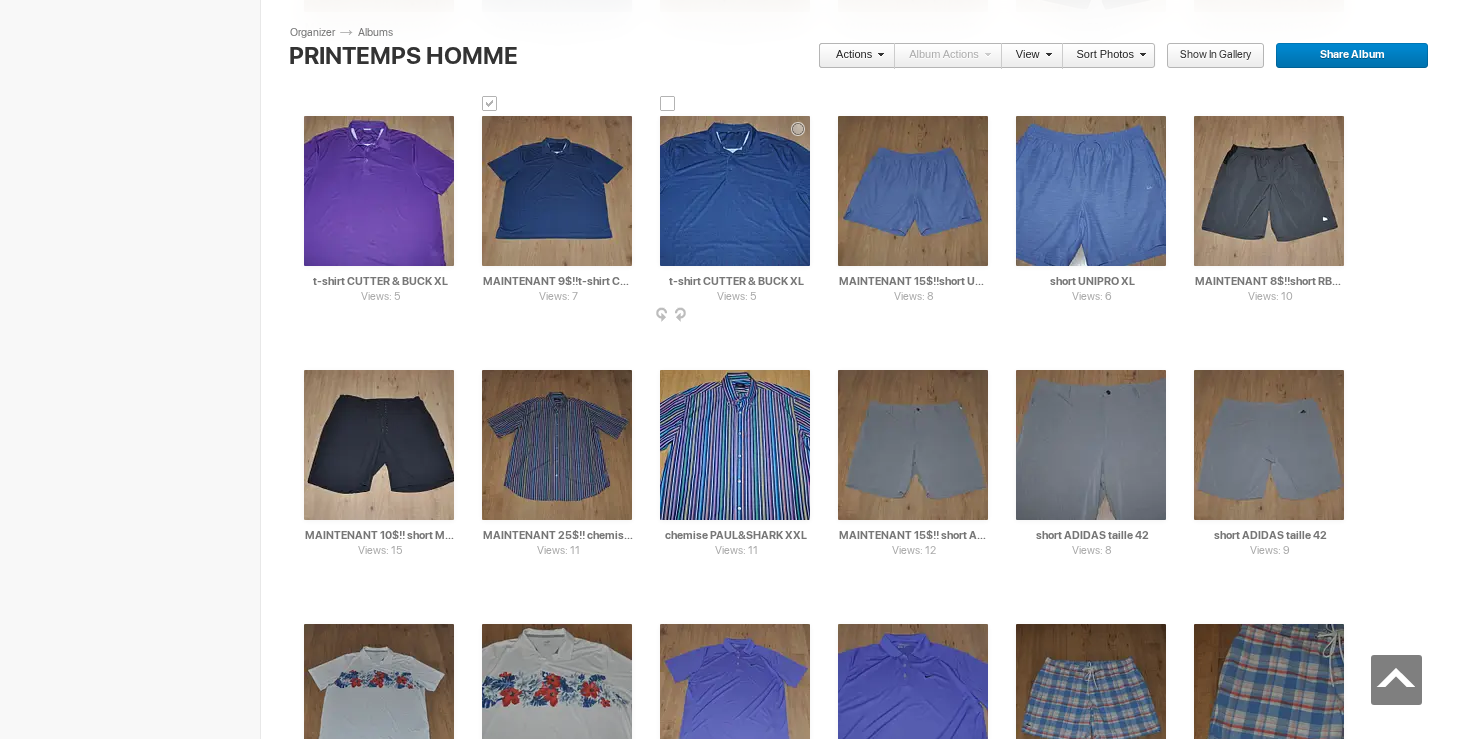 click at bounding box center (668, 104) 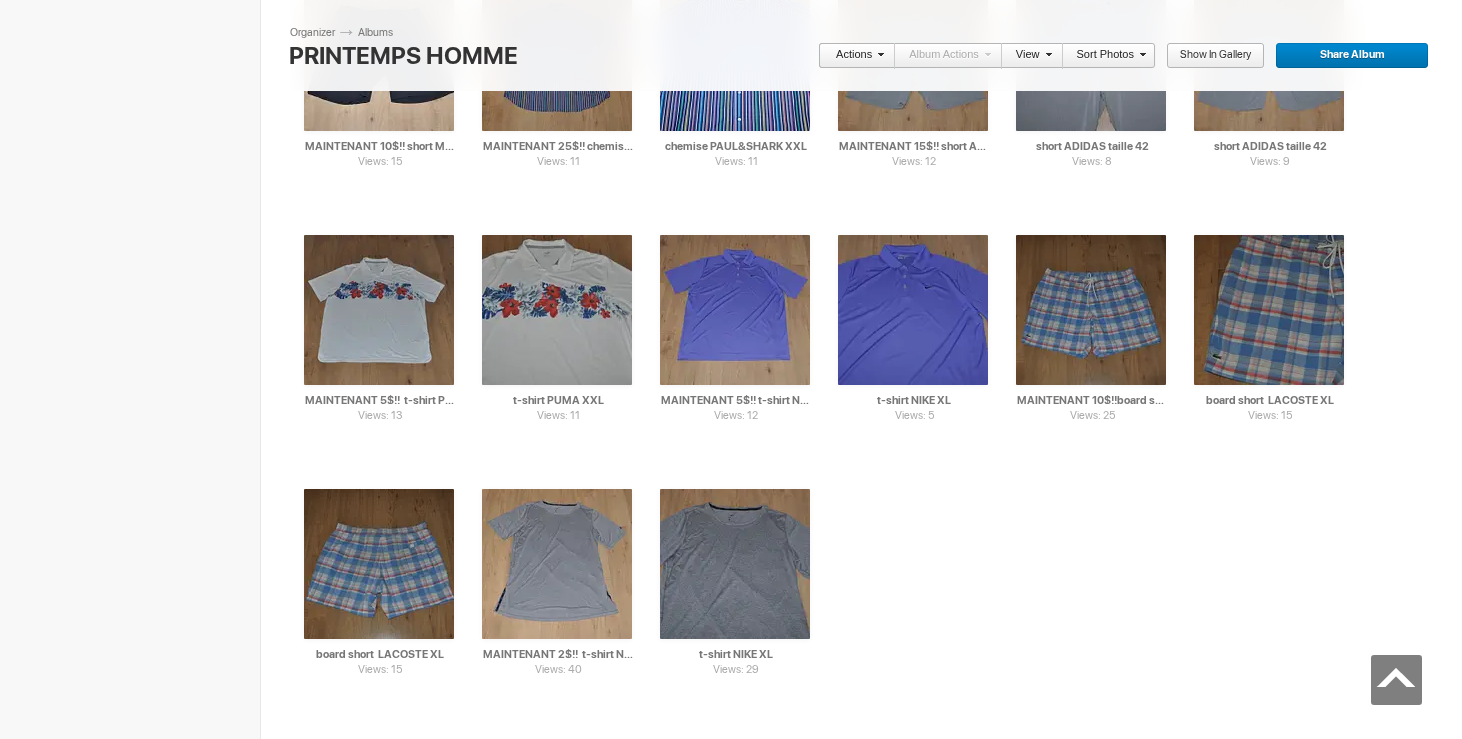 scroll, scrollTop: 4899, scrollLeft: 0, axis: vertical 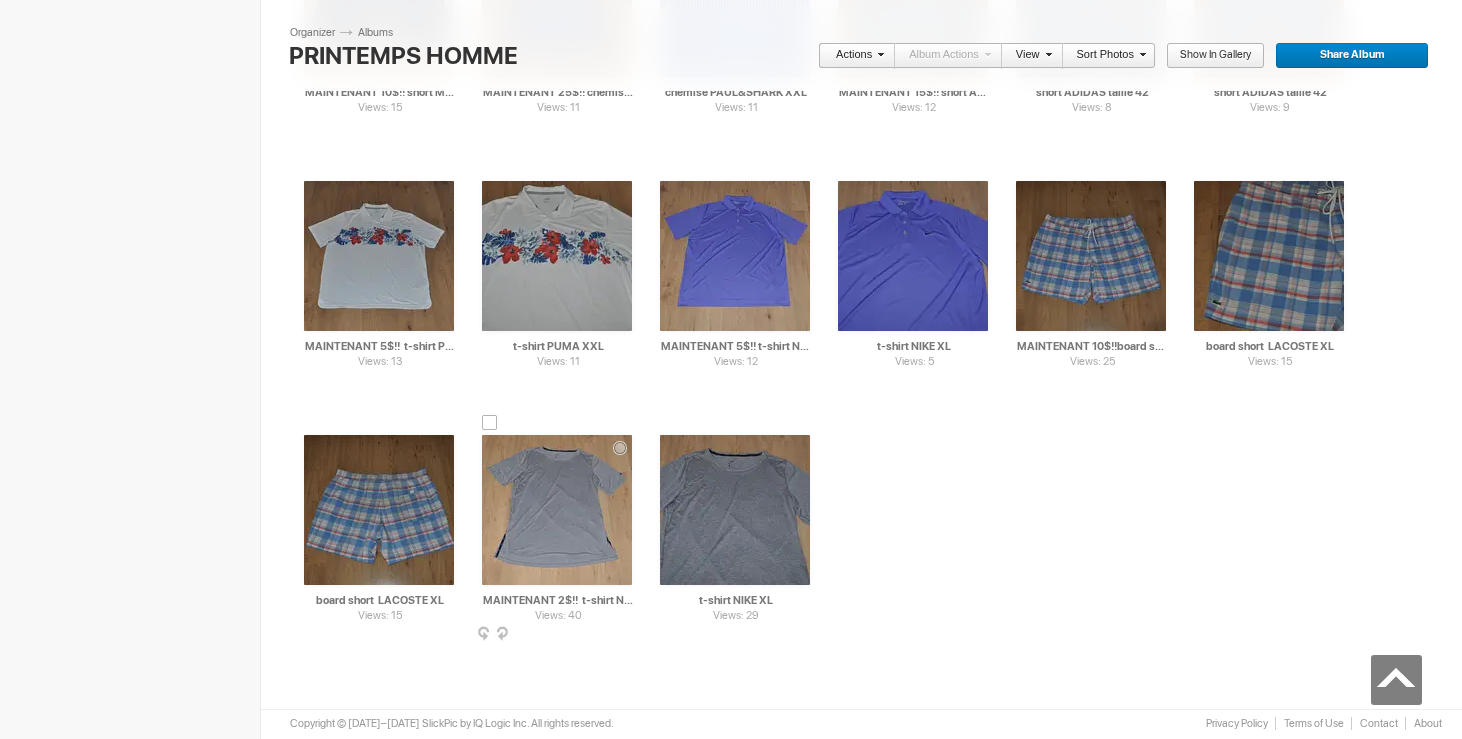 click at bounding box center [490, 423] 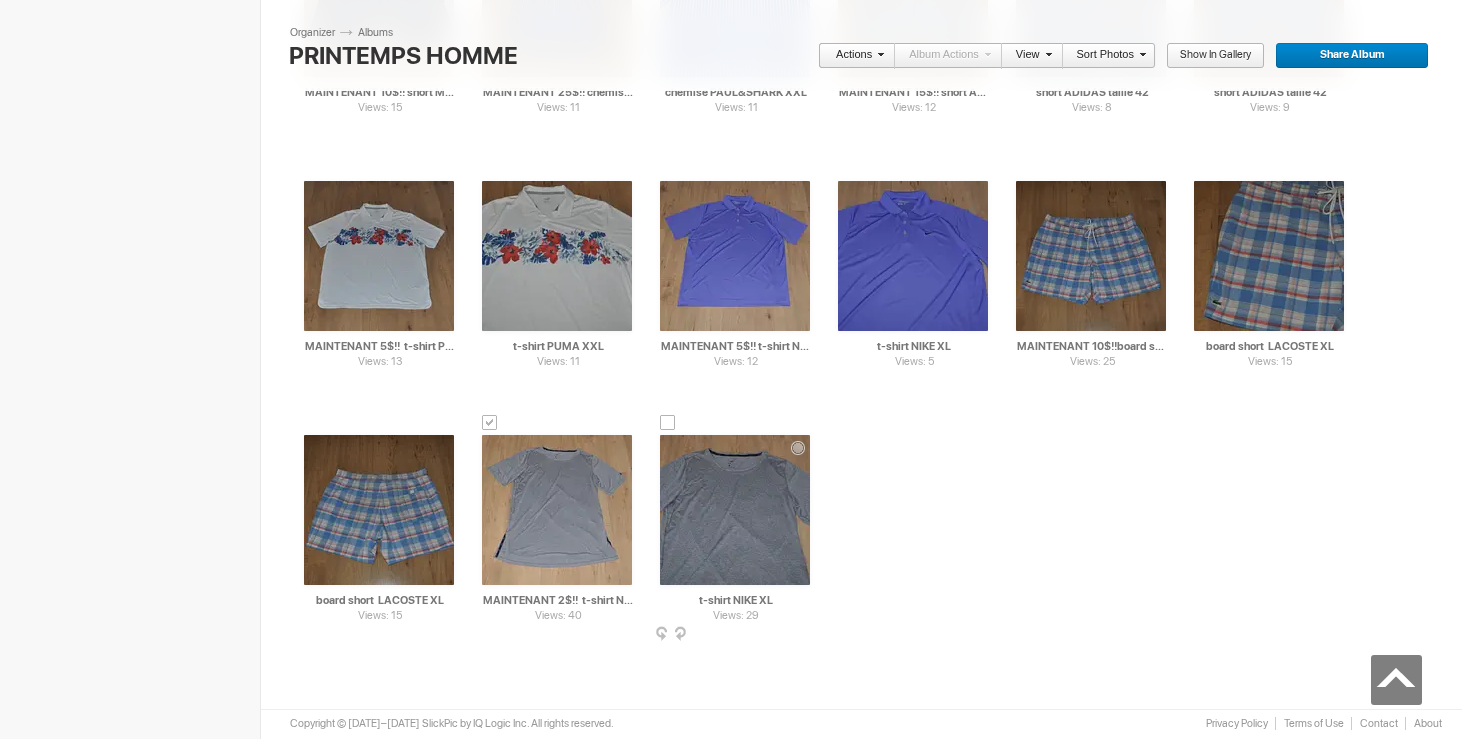 click at bounding box center [668, 423] 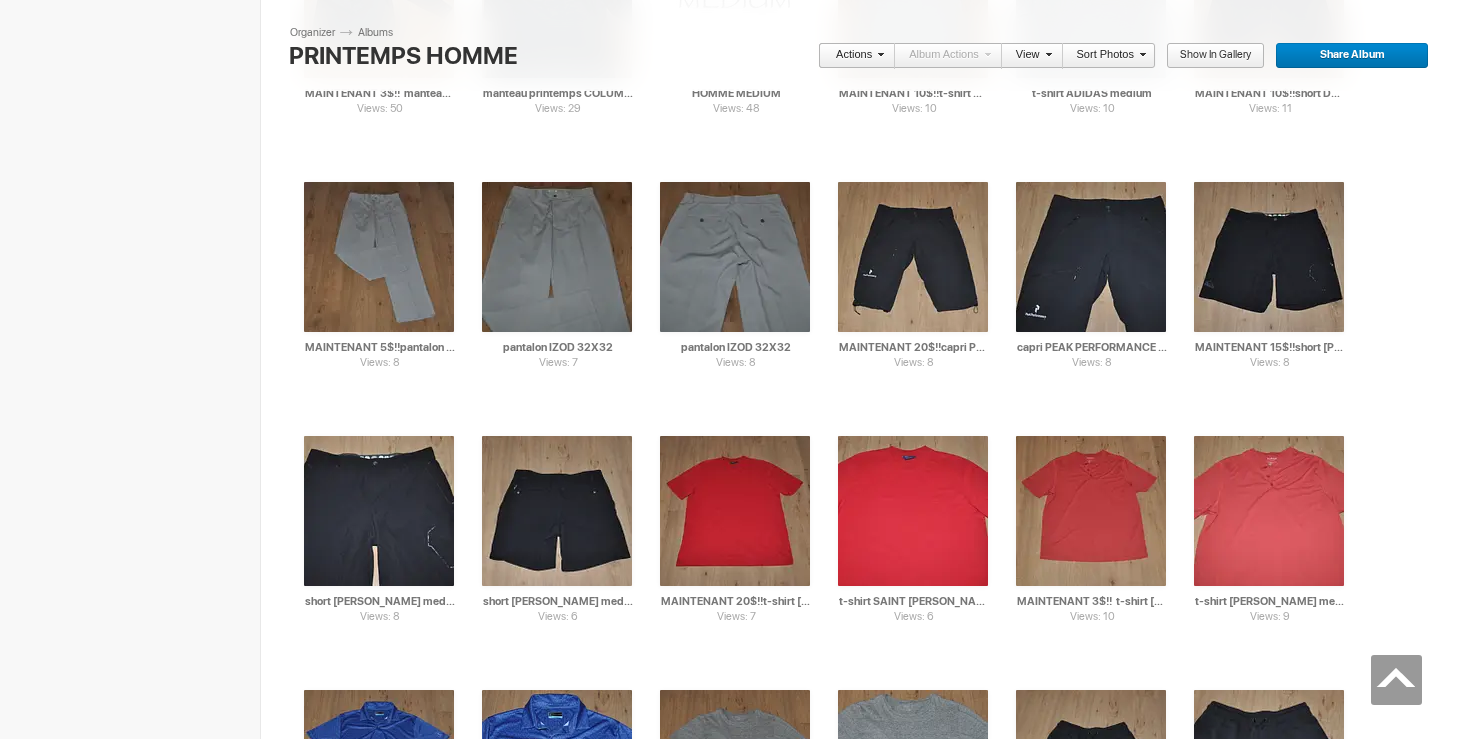scroll, scrollTop: 0, scrollLeft: 0, axis: both 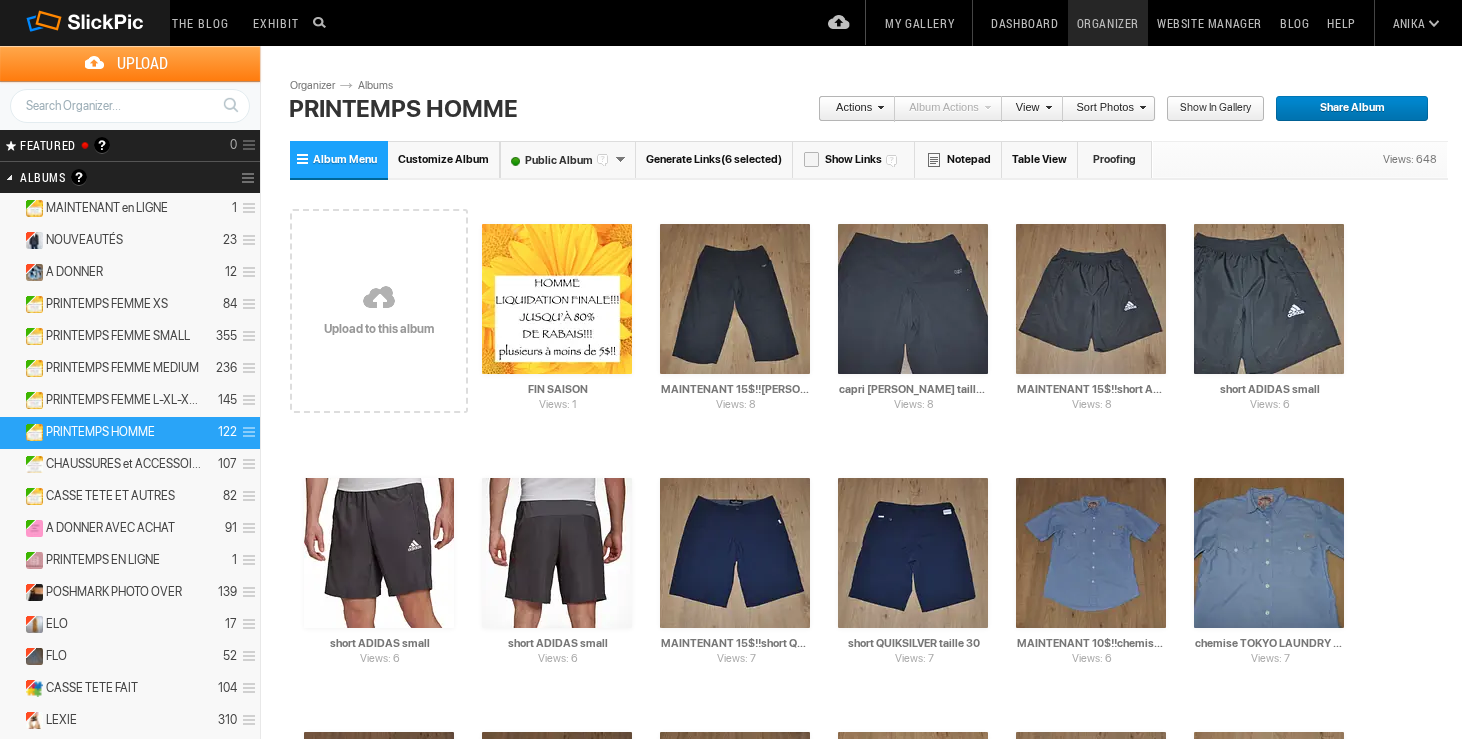 click at bounding box center [878, 107] 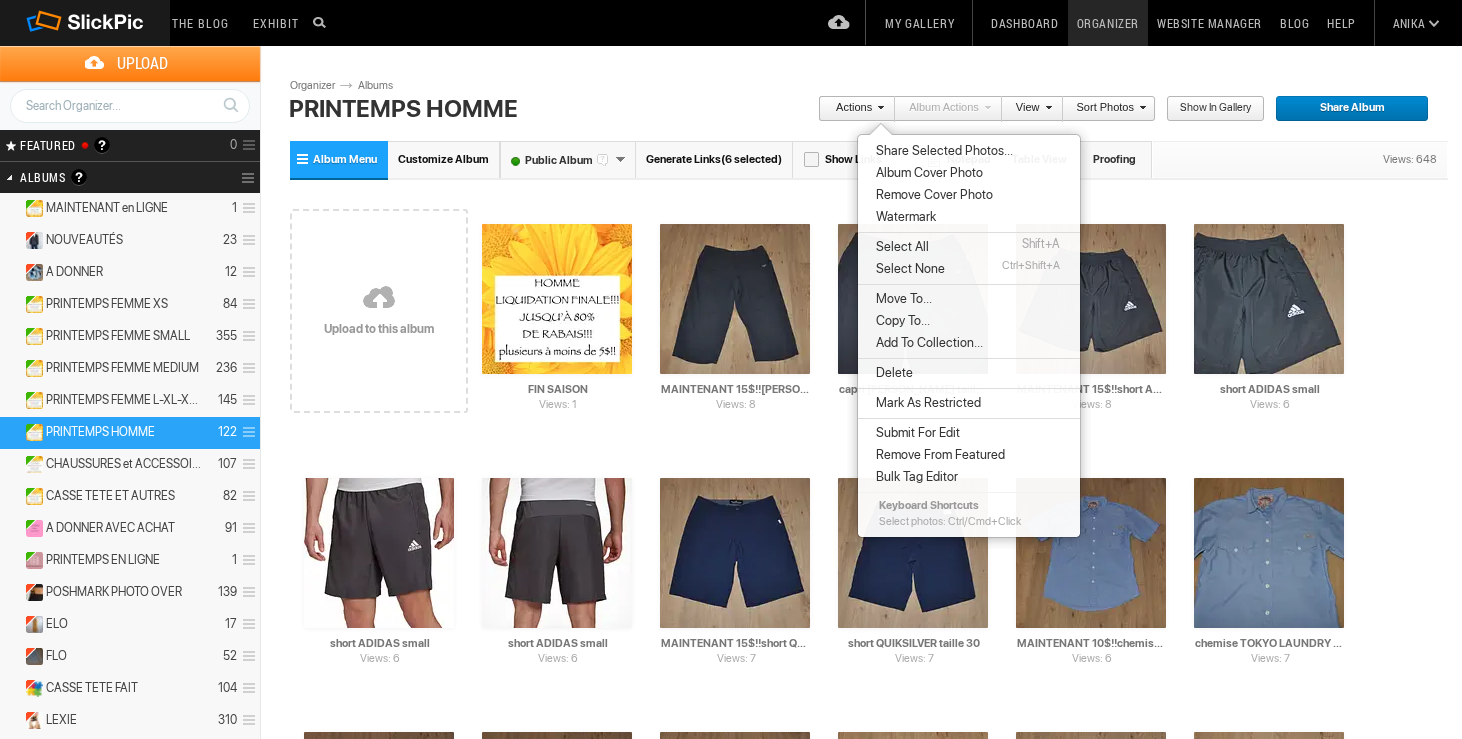 click on "Move To..." at bounding box center (901, 299) 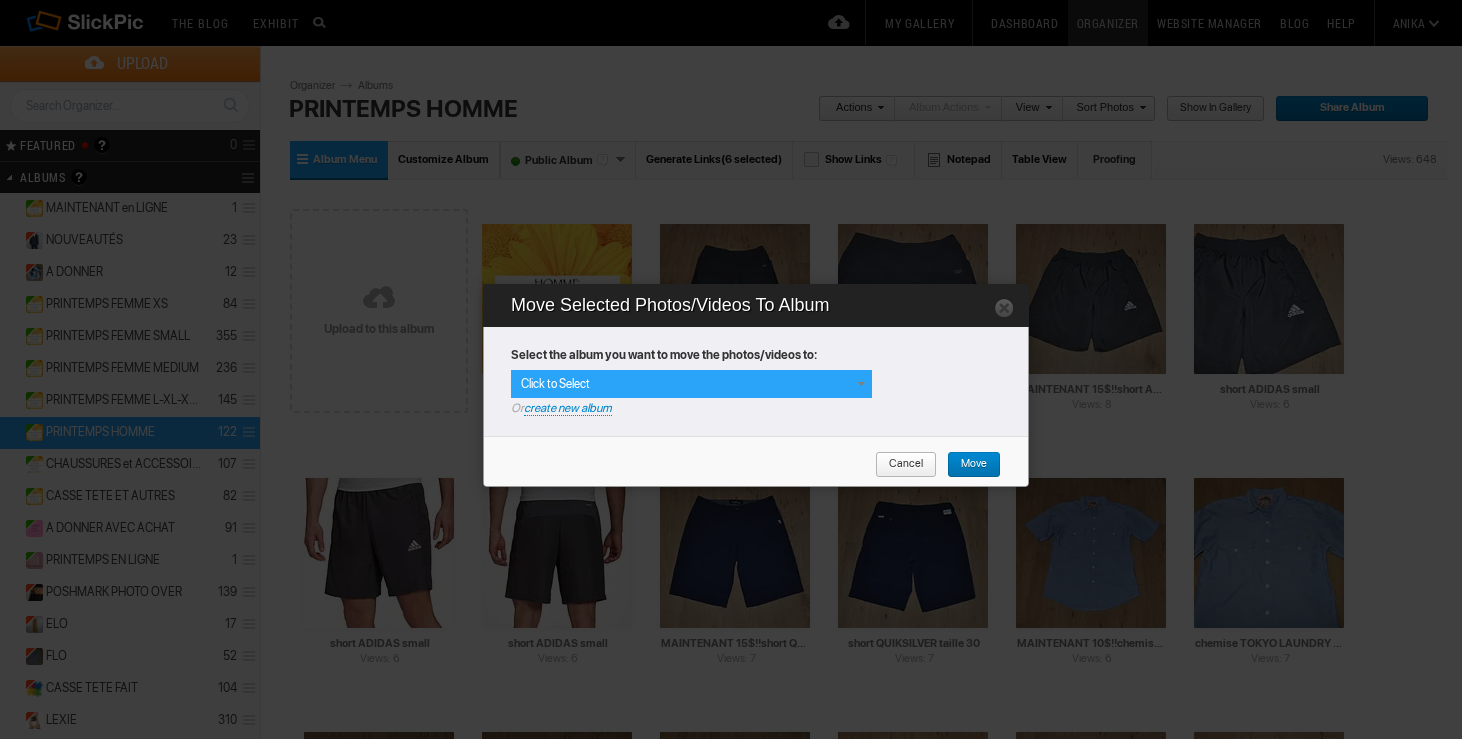 click at bounding box center (861, 384) 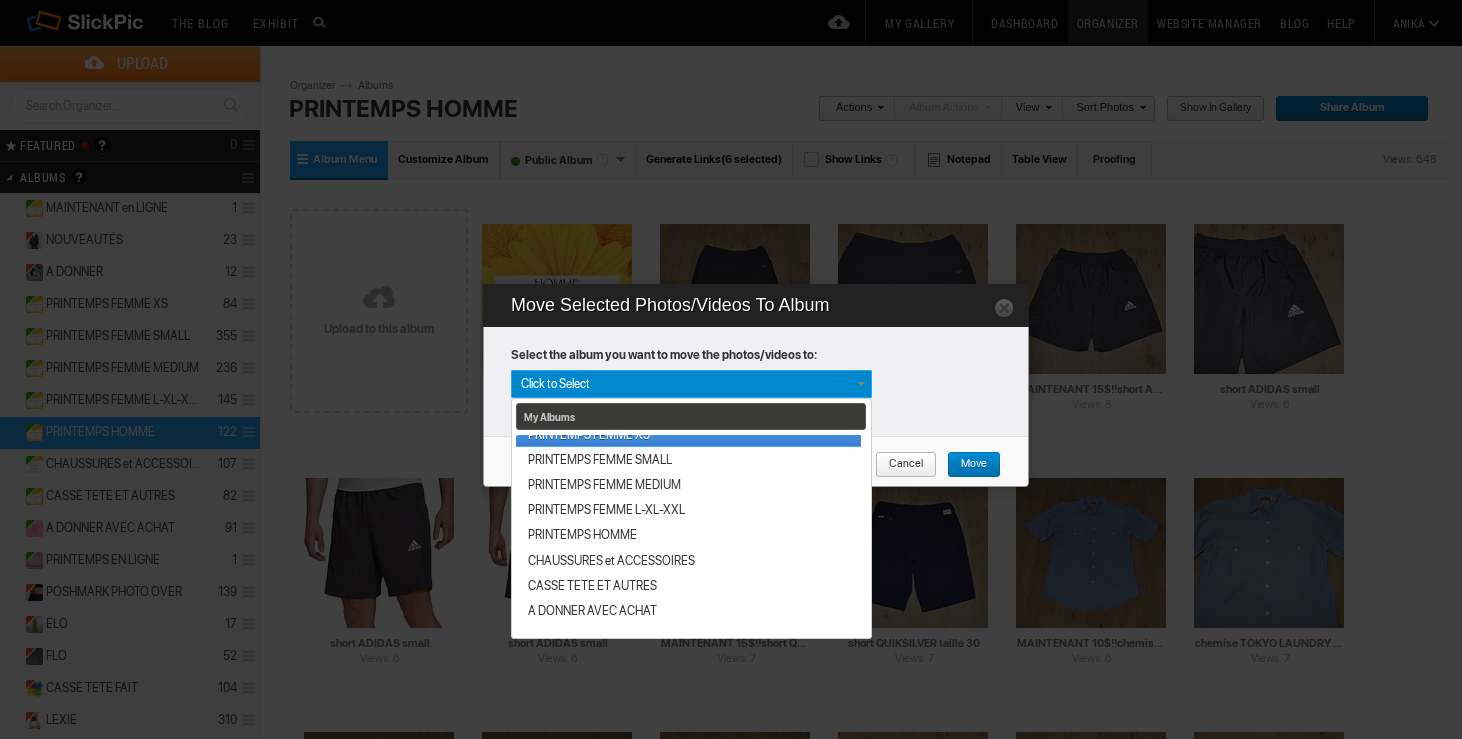 scroll, scrollTop: 340, scrollLeft: 0, axis: vertical 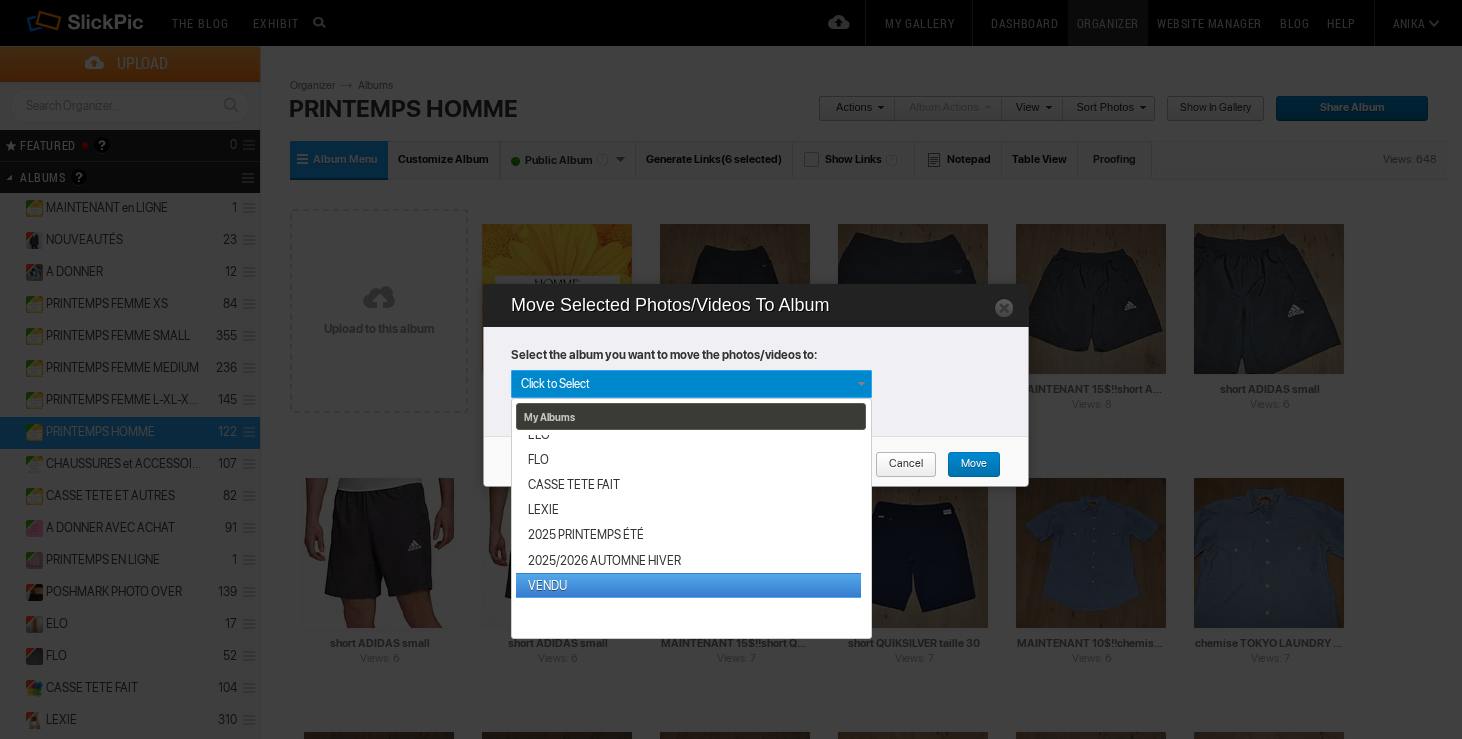 click on "VENDU" at bounding box center [688, 585] 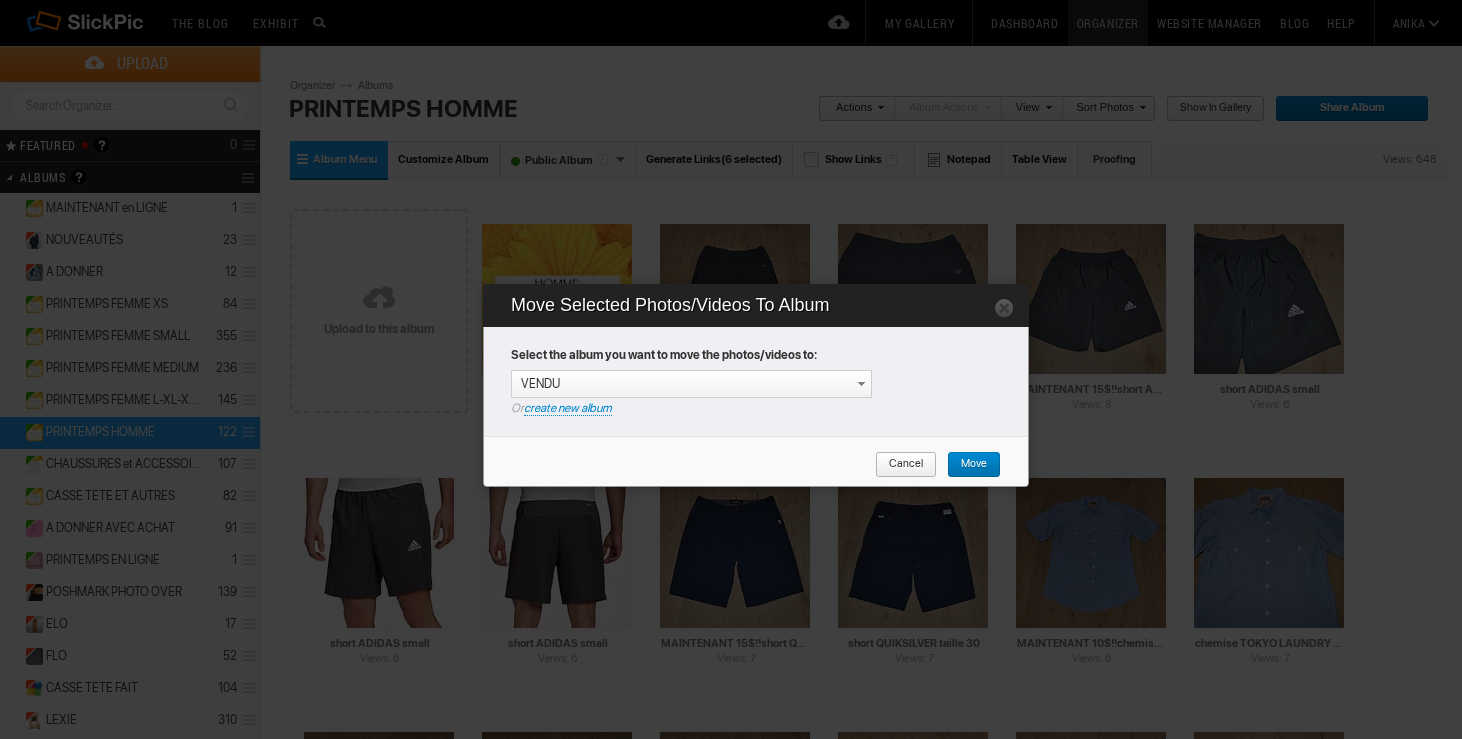click on "Move" at bounding box center [974, 465] 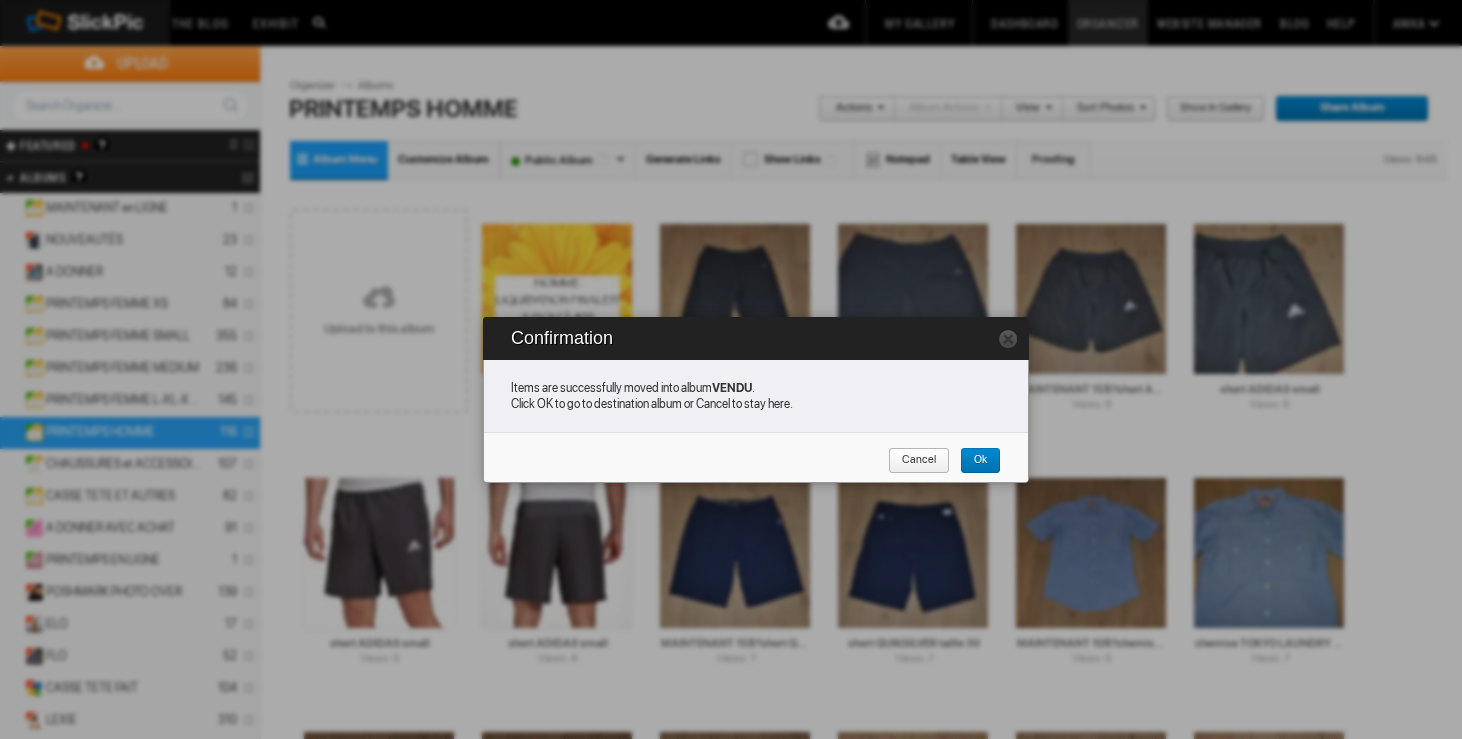 click on "Cancel" at bounding box center [919, 461] 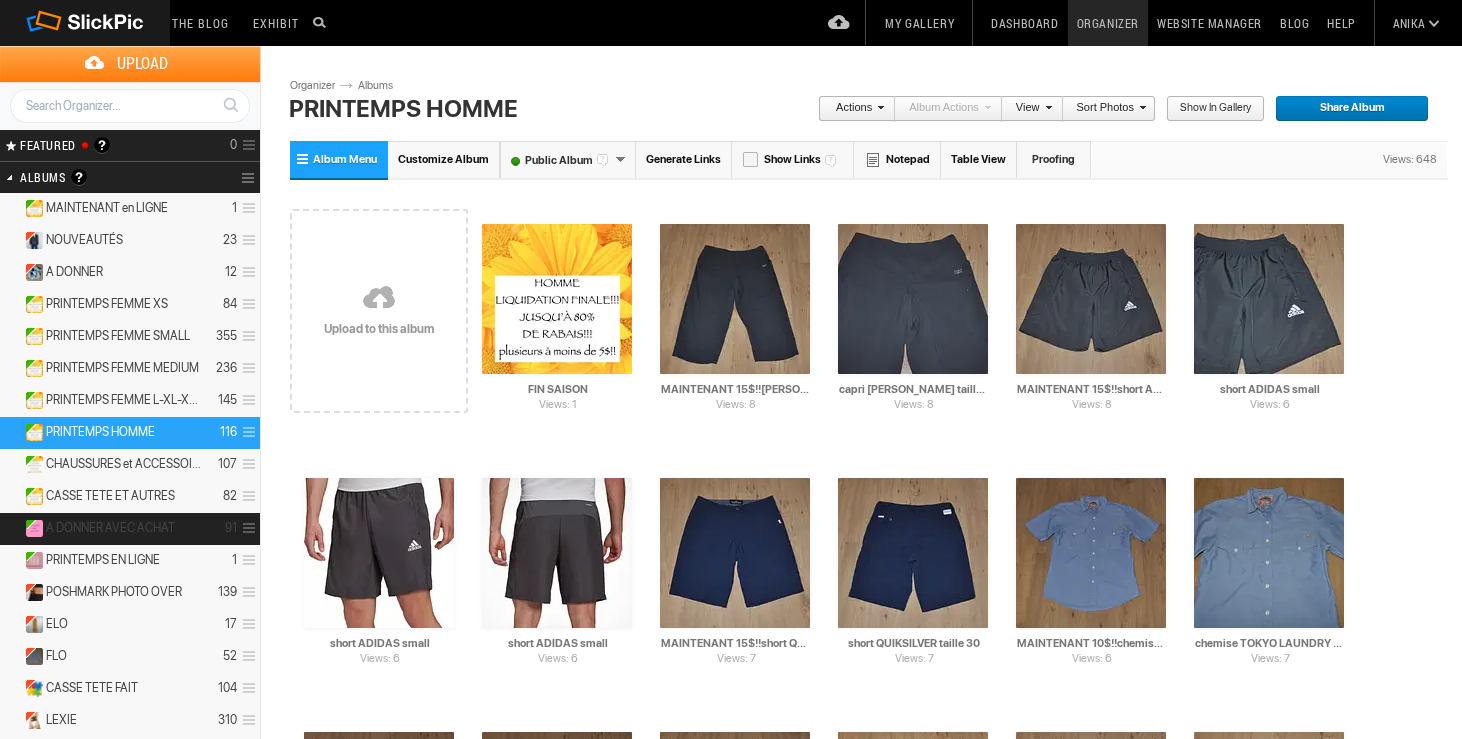 click on "A DONNER AVEC ACHAT
91" at bounding box center (130, 529) 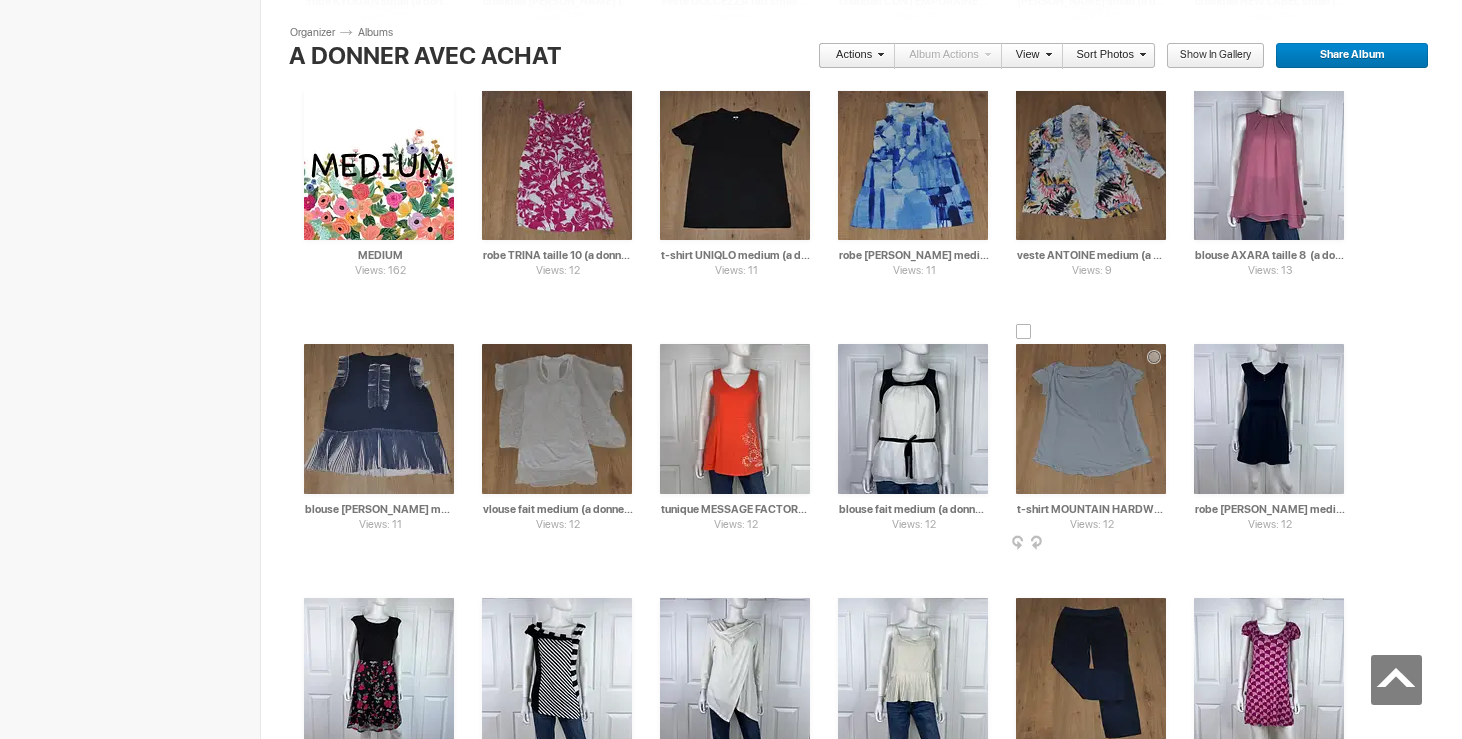 scroll, scrollTop: 2396, scrollLeft: 0, axis: vertical 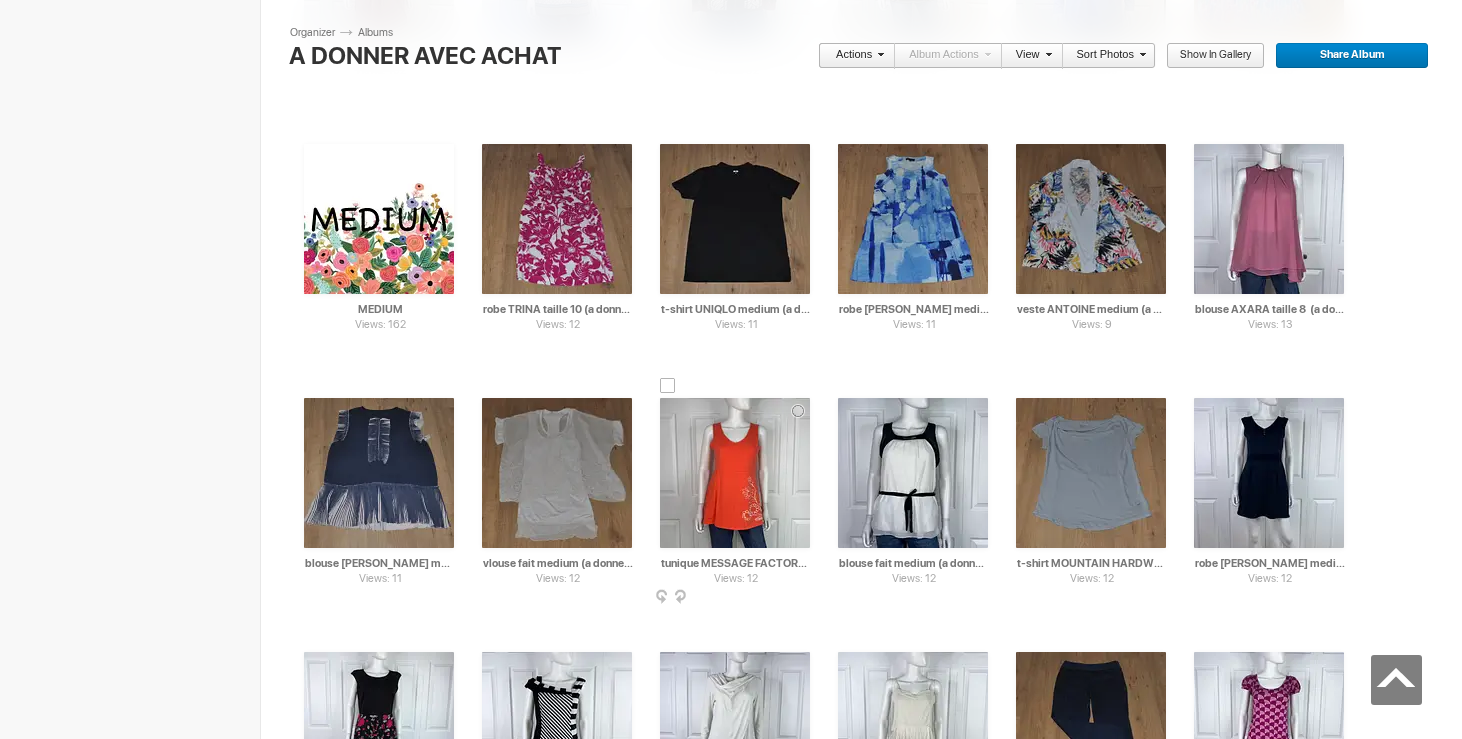 click on "Views: 12 AI tunique MESSAGE FACTORY medium (a donner avec achat de 10$)
HTML:
Direct:
Forum:
Photo ID:
22642393
More..." at bounding box center [735, 473] 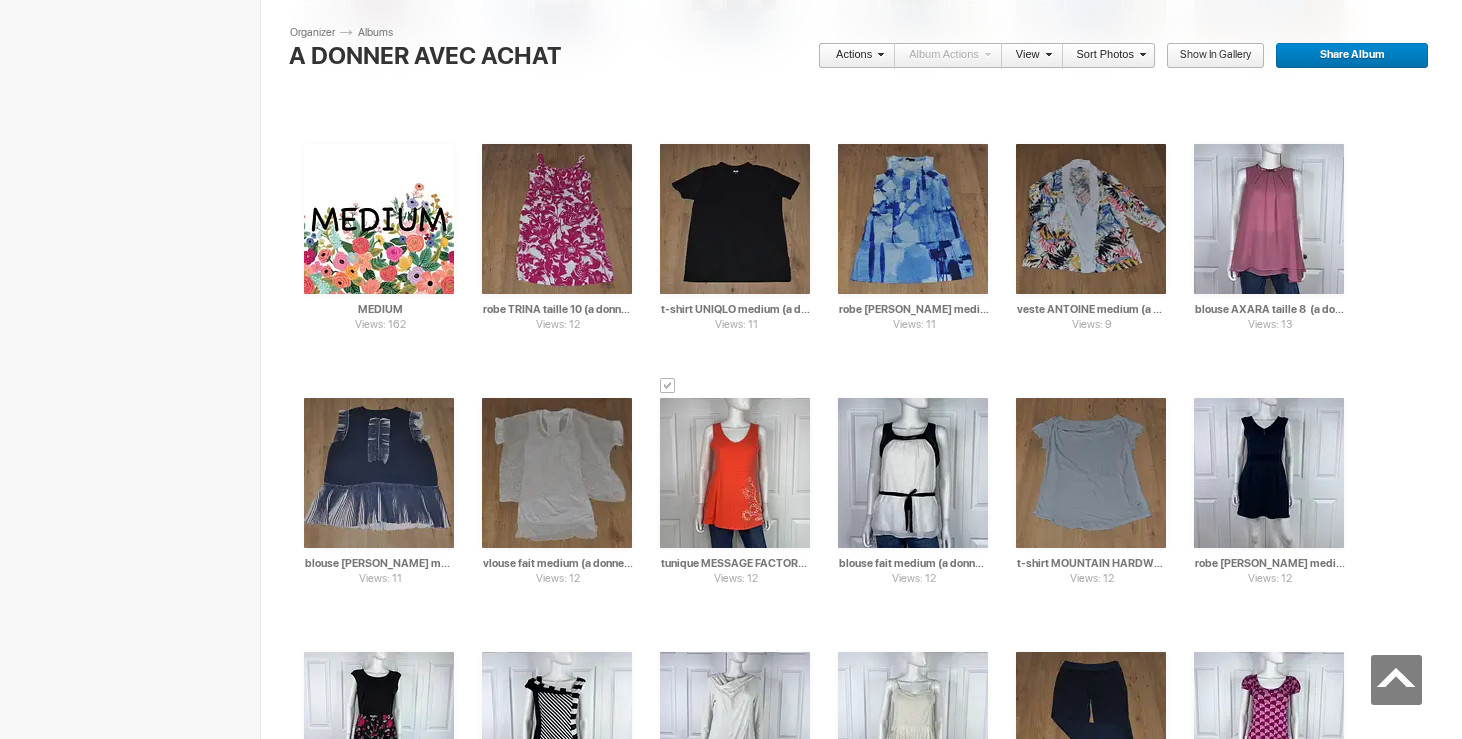 click on "Actions" at bounding box center [851, 56] 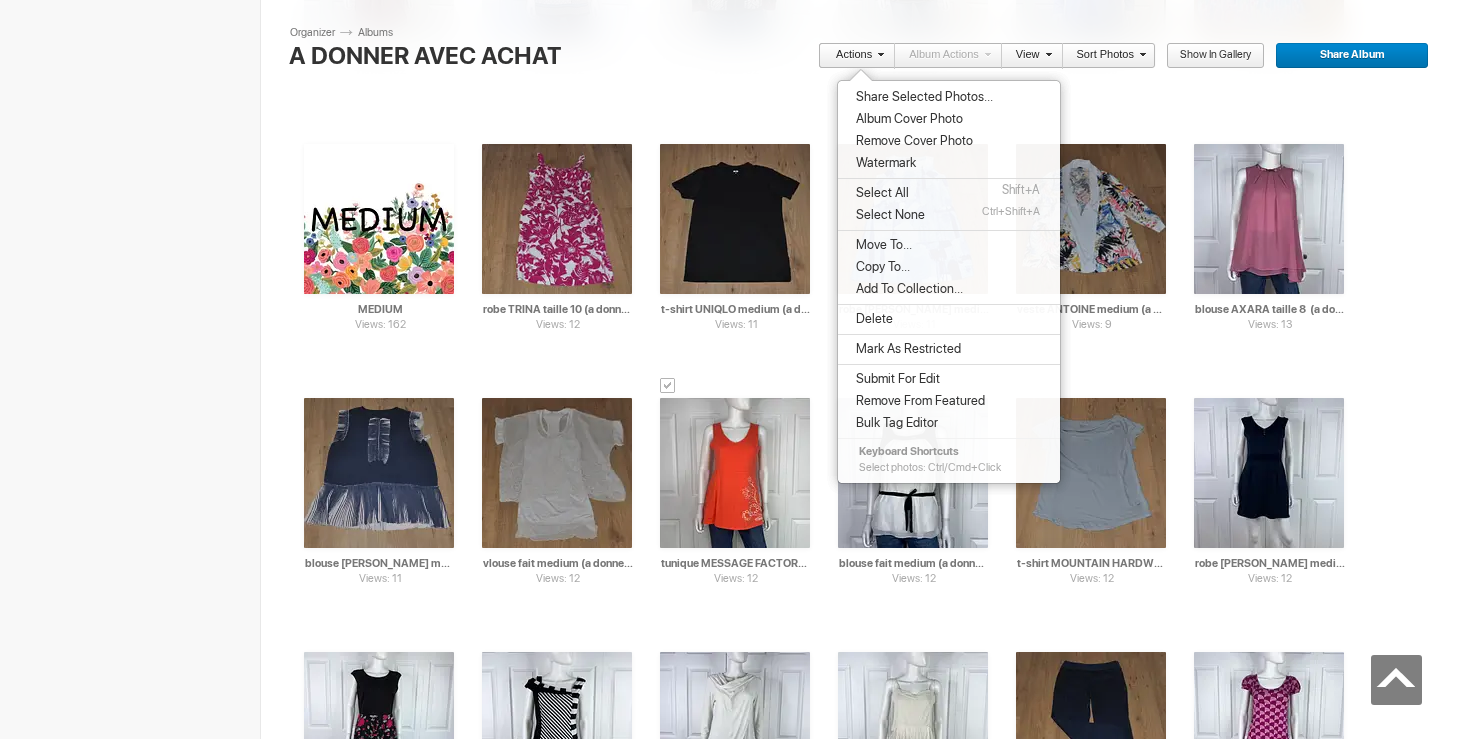 click on "Move To..." at bounding box center (881, 245) 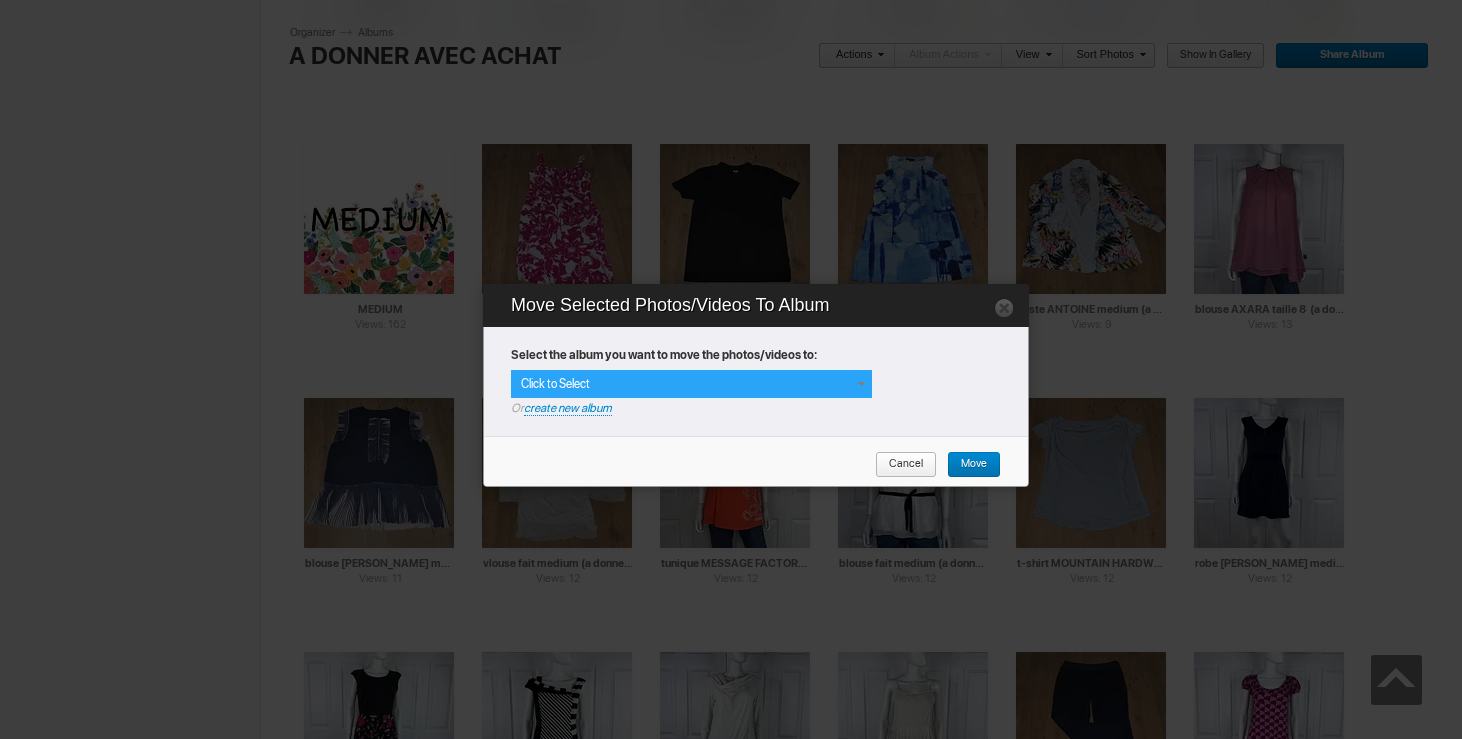 click on "Click to Select" at bounding box center [691, 384] 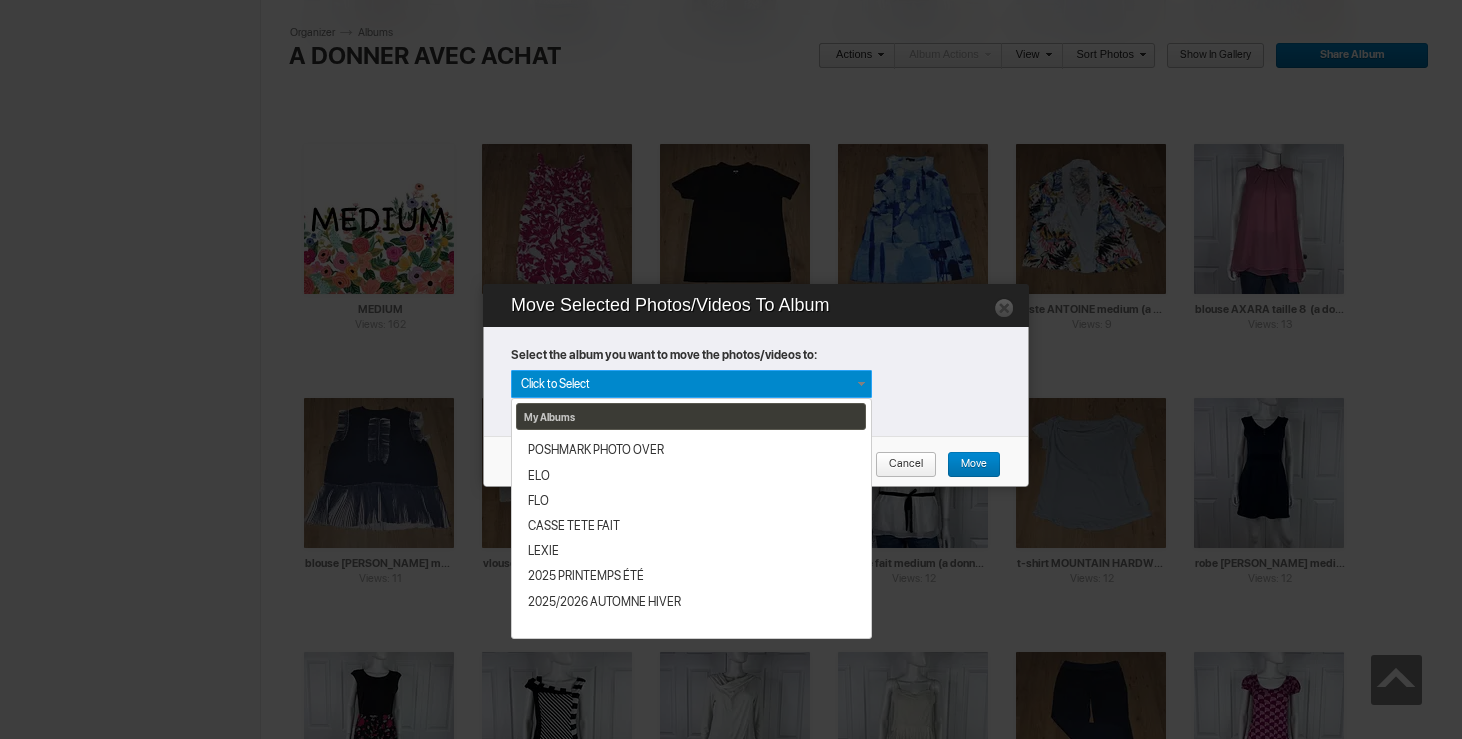 scroll, scrollTop: 340, scrollLeft: 0, axis: vertical 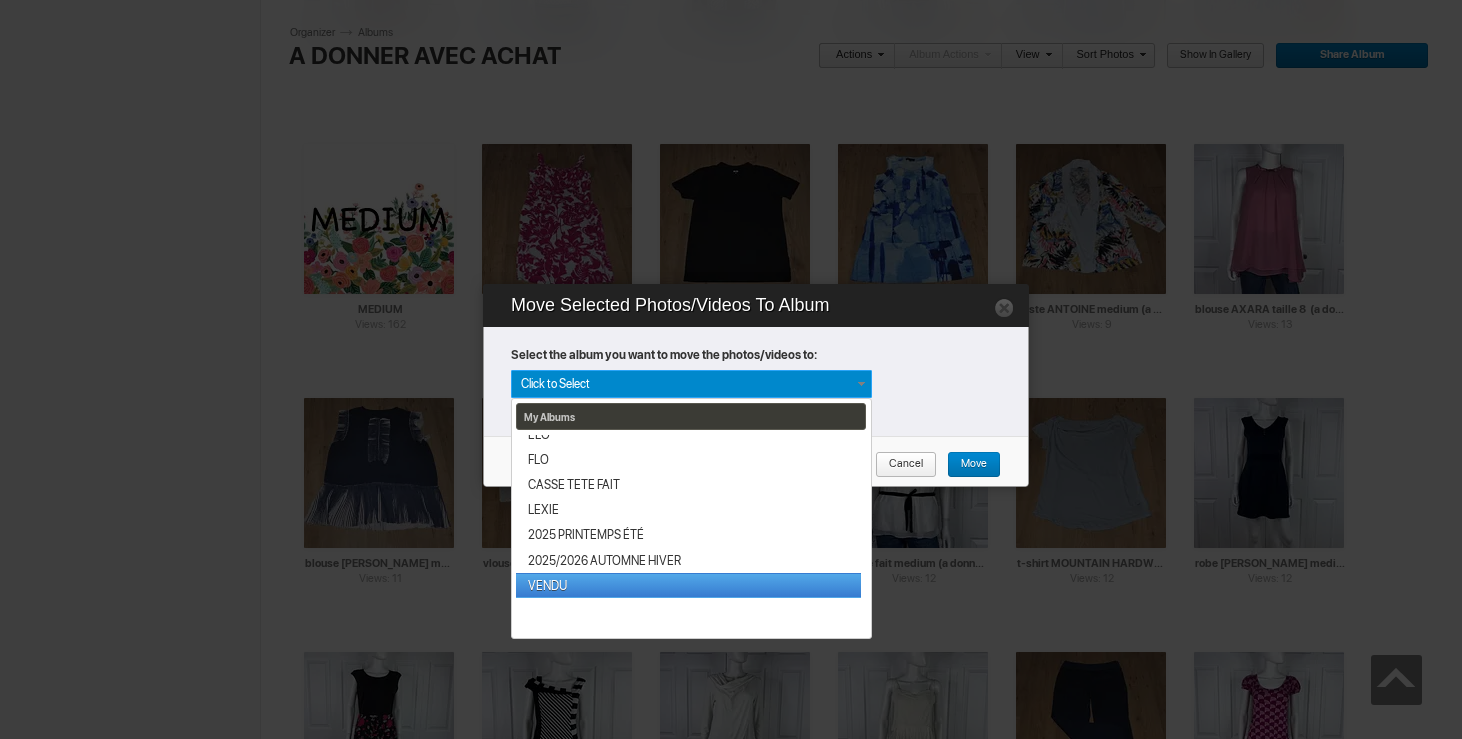 click on "VENDU" at bounding box center [688, 585] 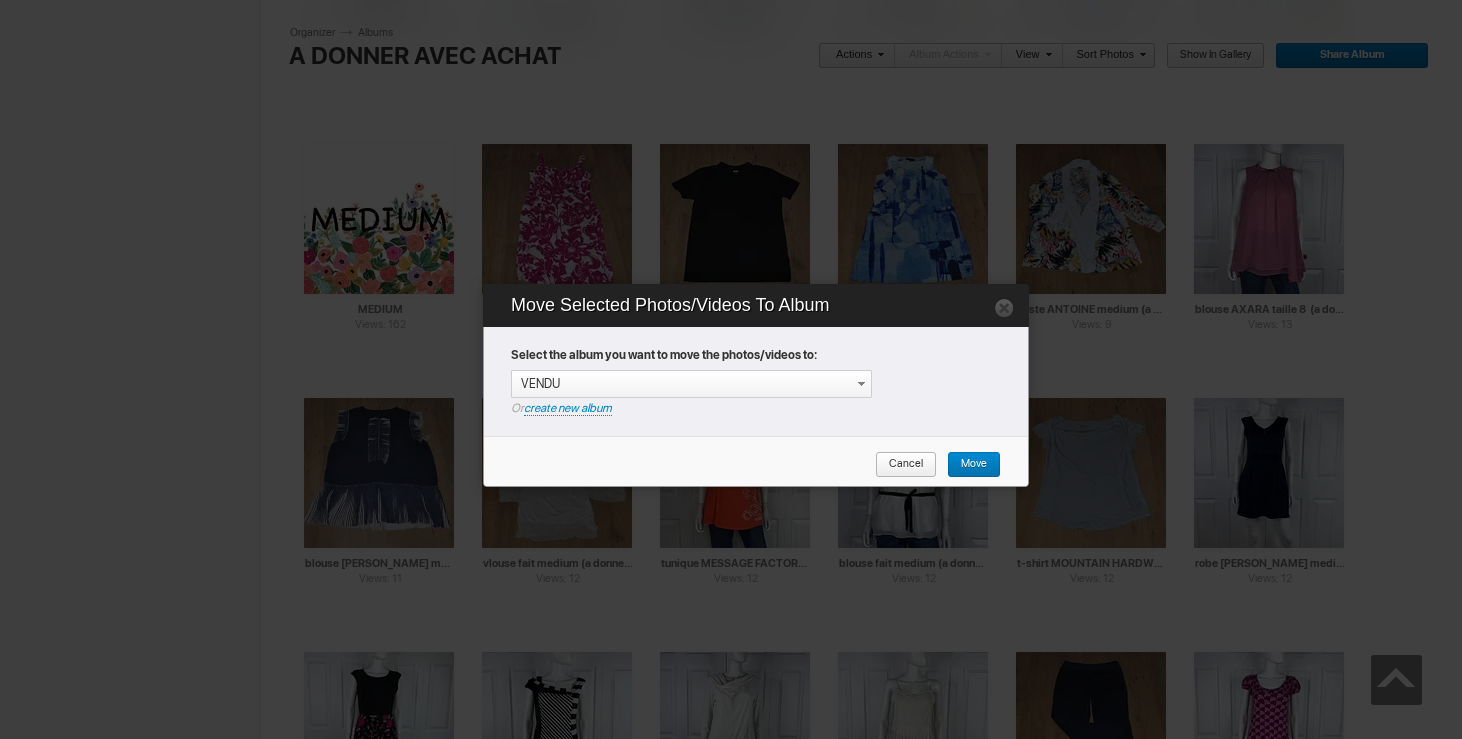 click on "Move" at bounding box center [967, 465] 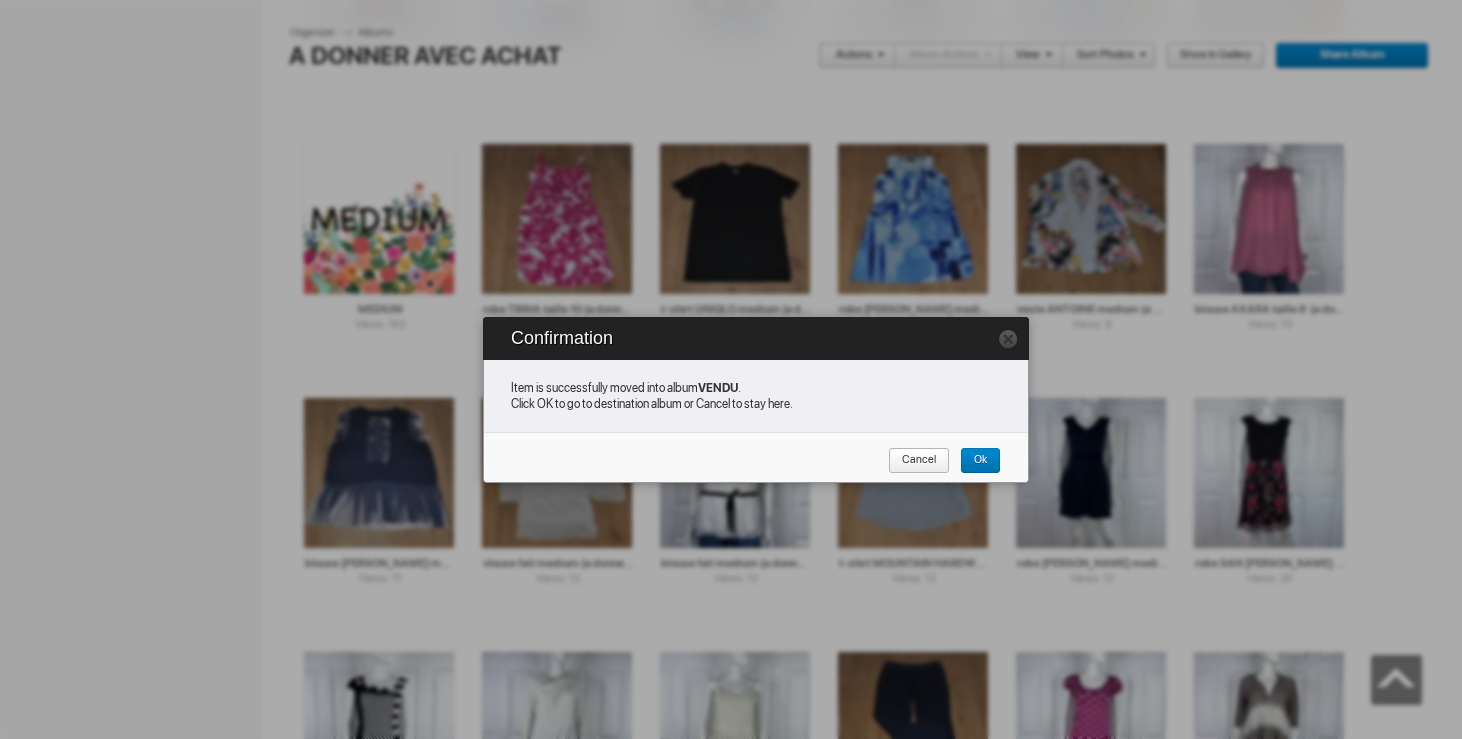 click on "Cancel" at bounding box center (919, 461) 